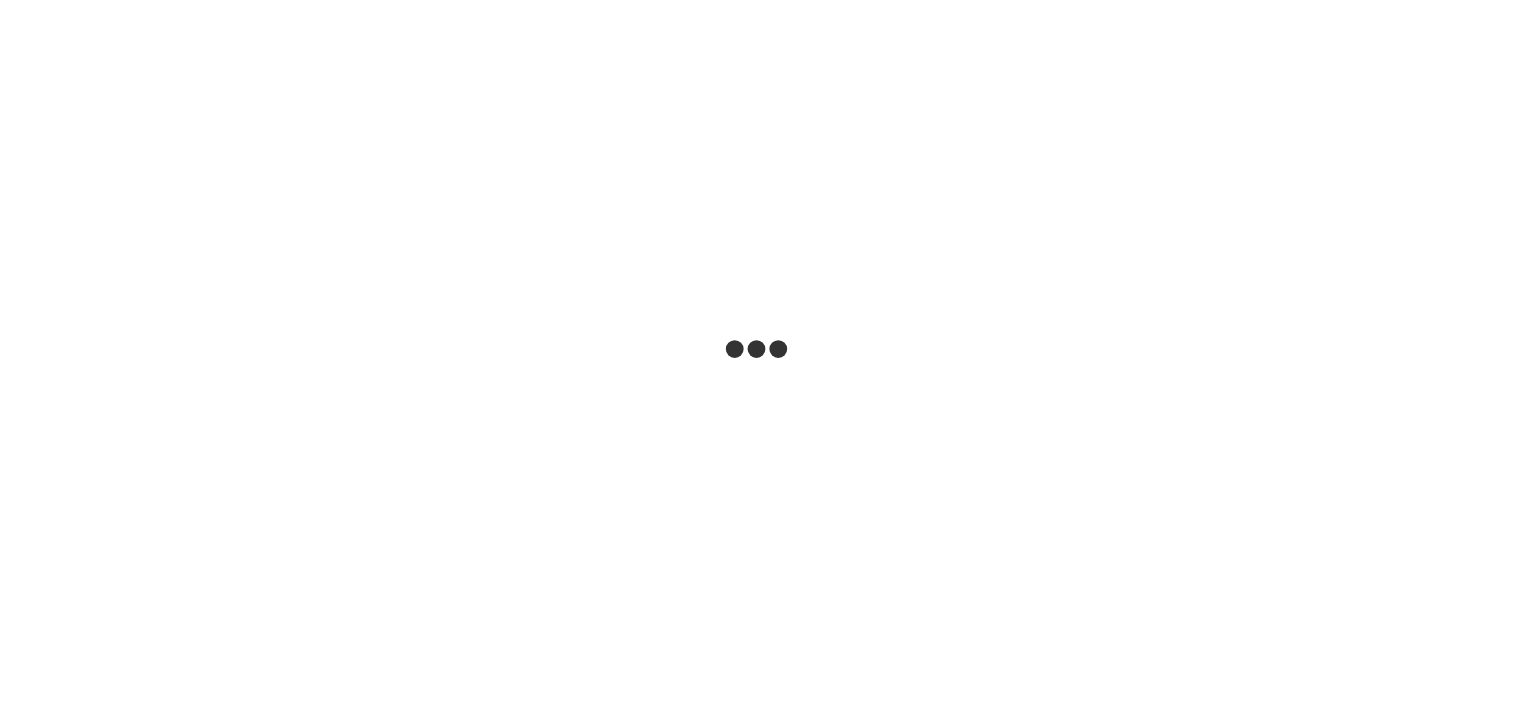 scroll, scrollTop: 0, scrollLeft: 0, axis: both 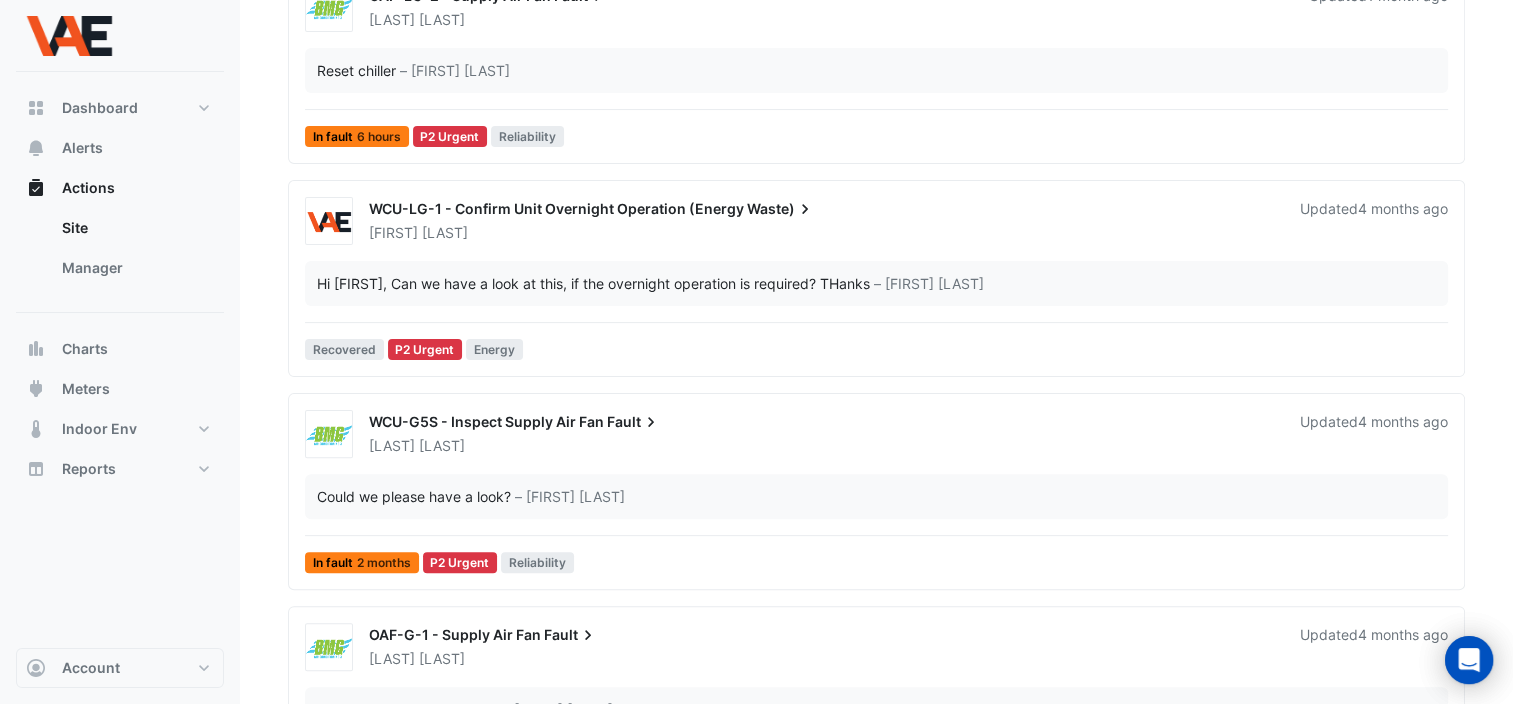 click on "[LAST]" at bounding box center (445, 233) 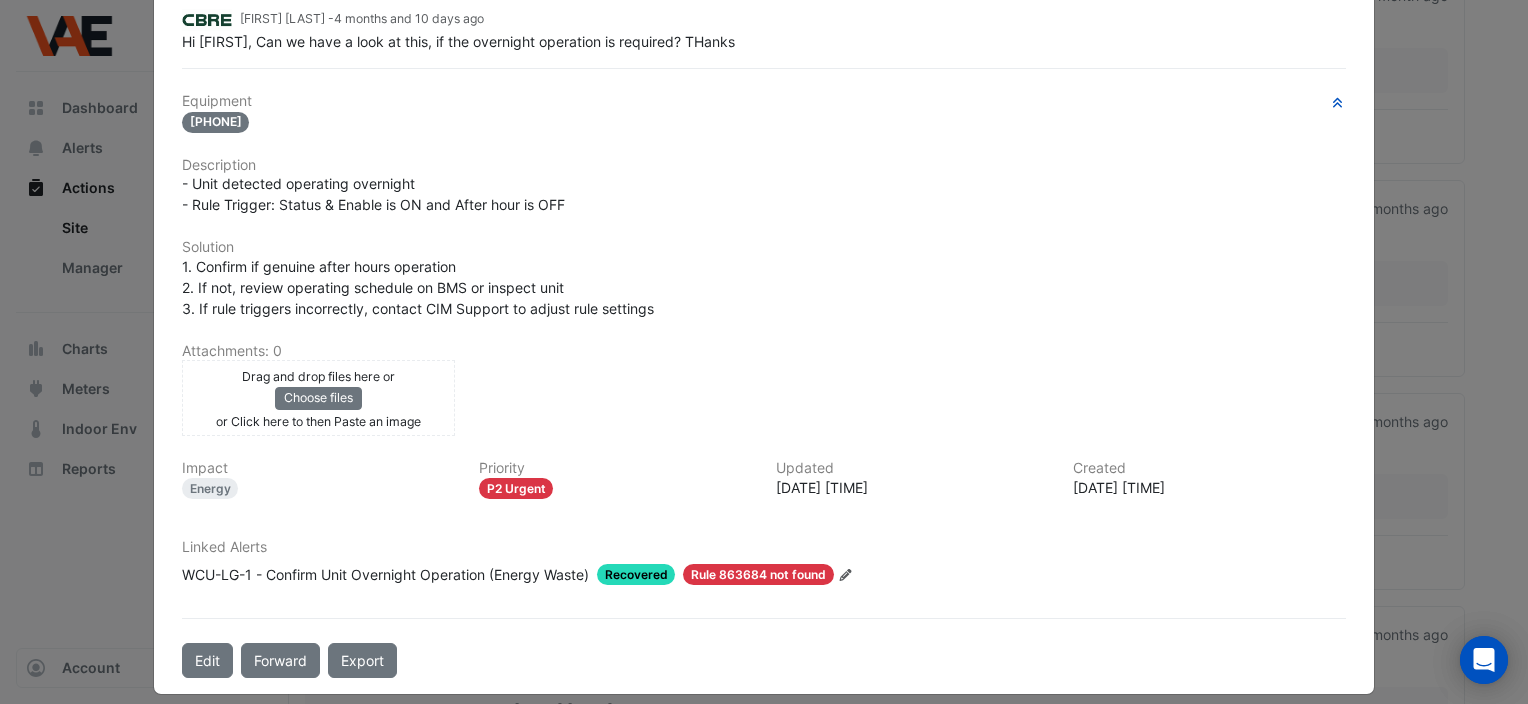 scroll, scrollTop: 240, scrollLeft: 0, axis: vertical 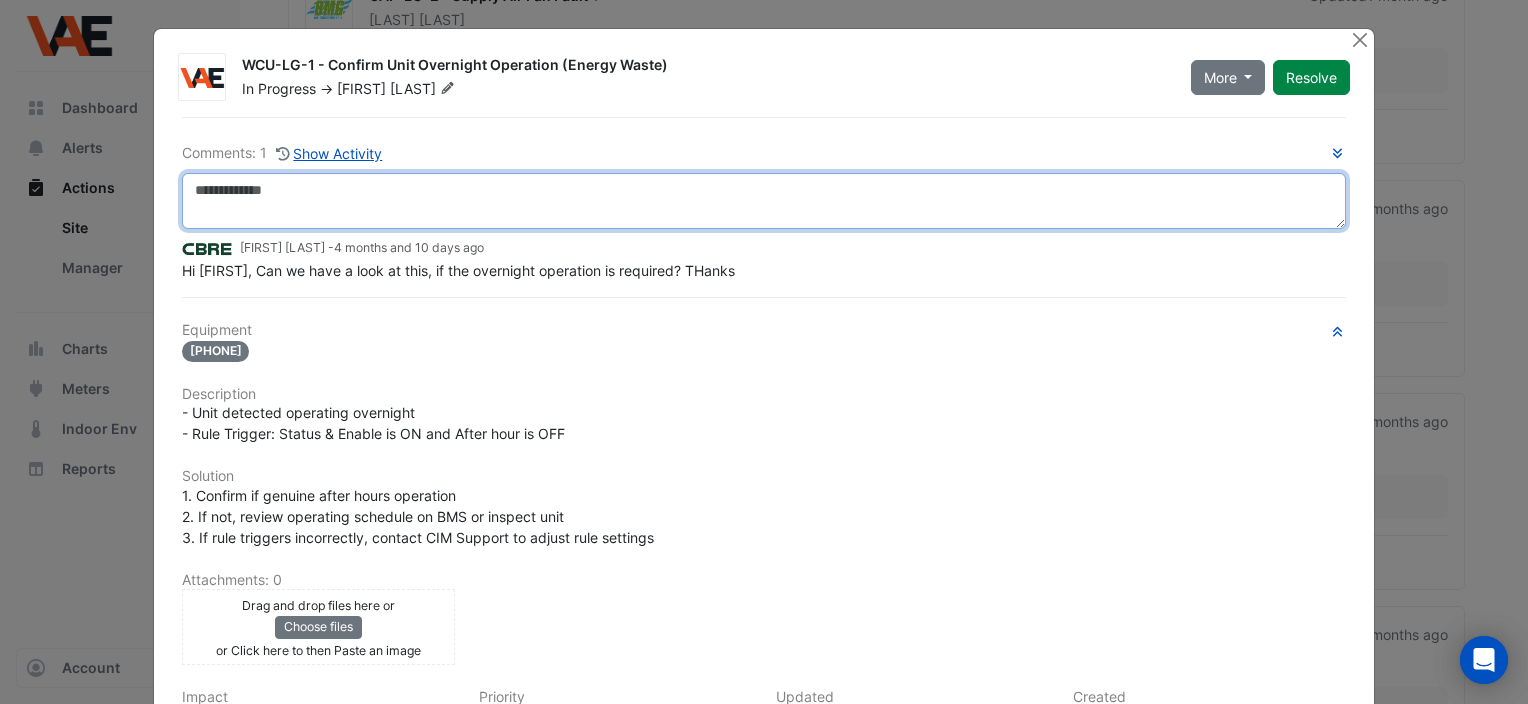 click at bounding box center (764, 201) 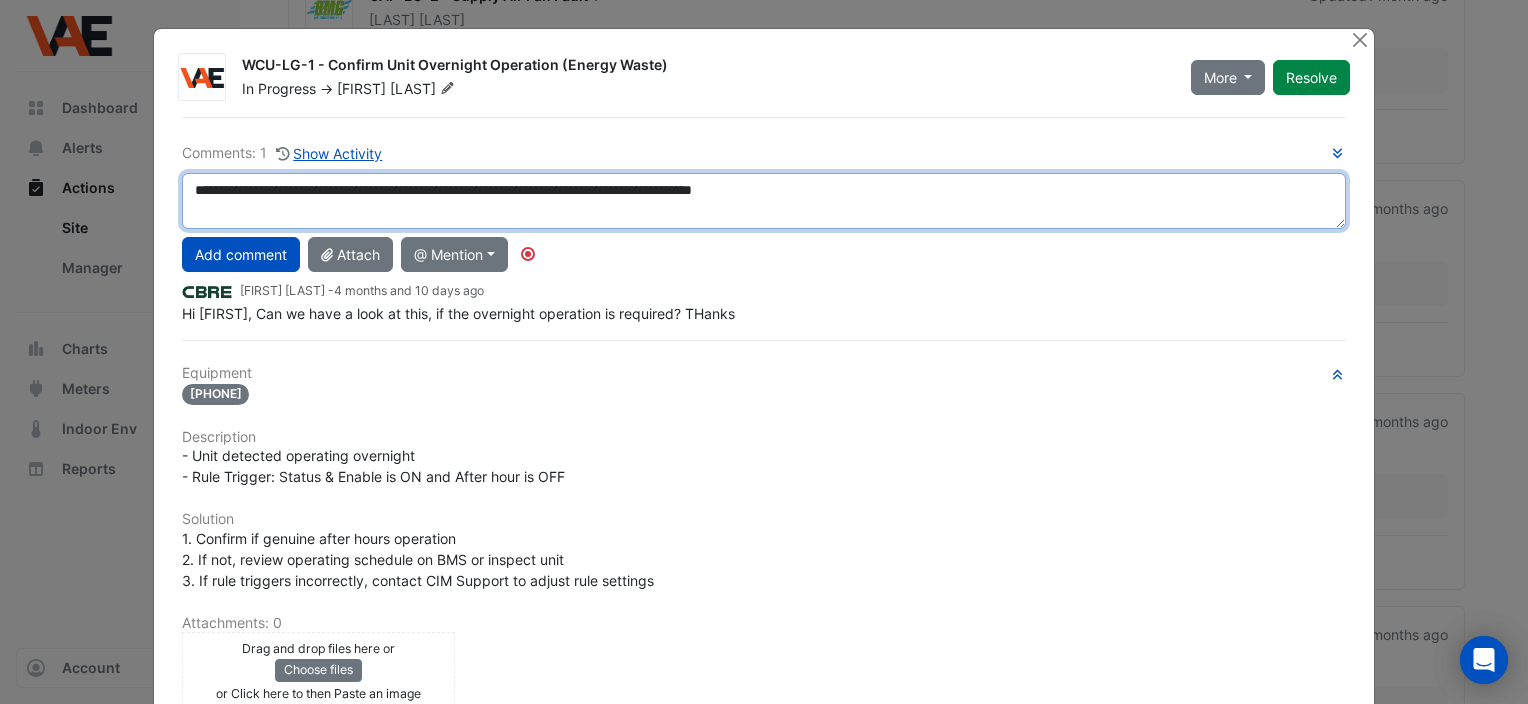 click on "**********" at bounding box center [764, 201] 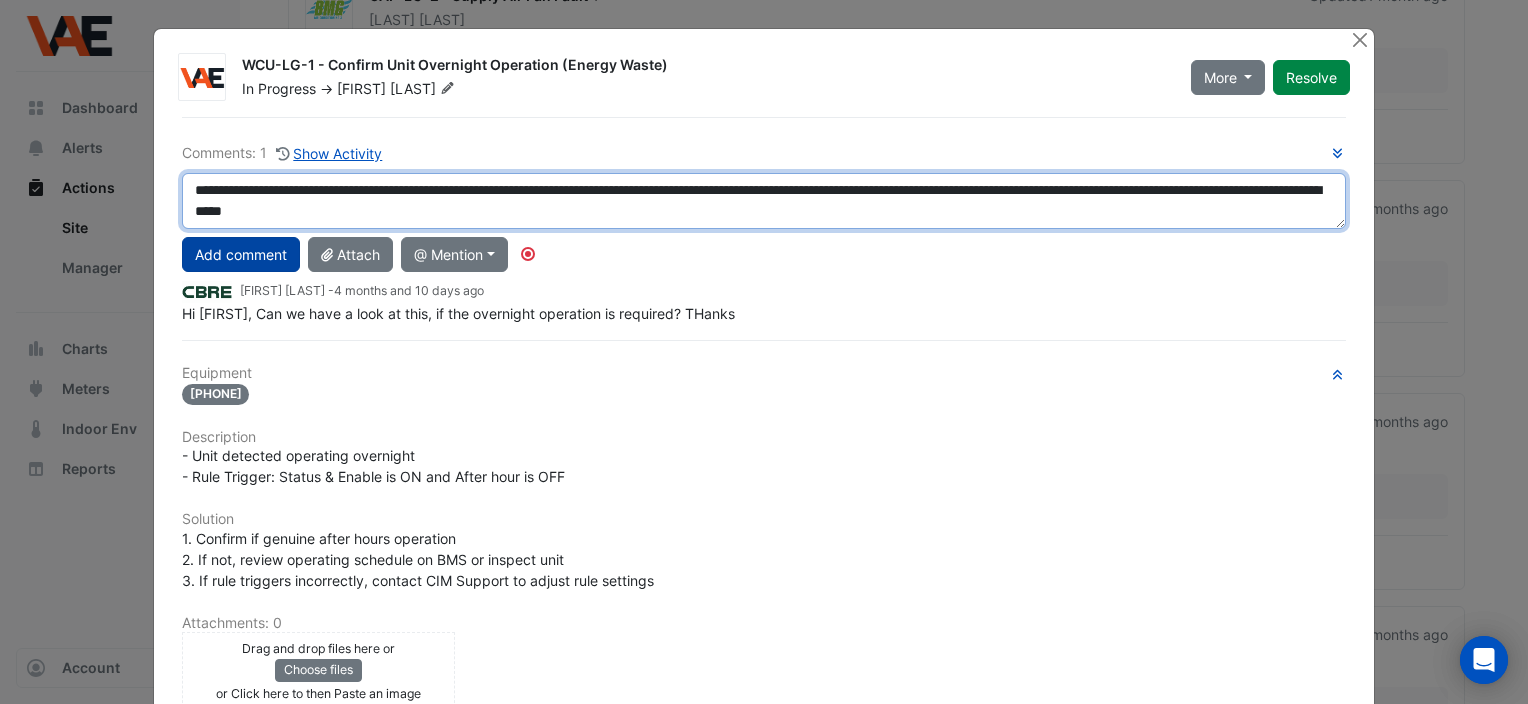 type on "**********" 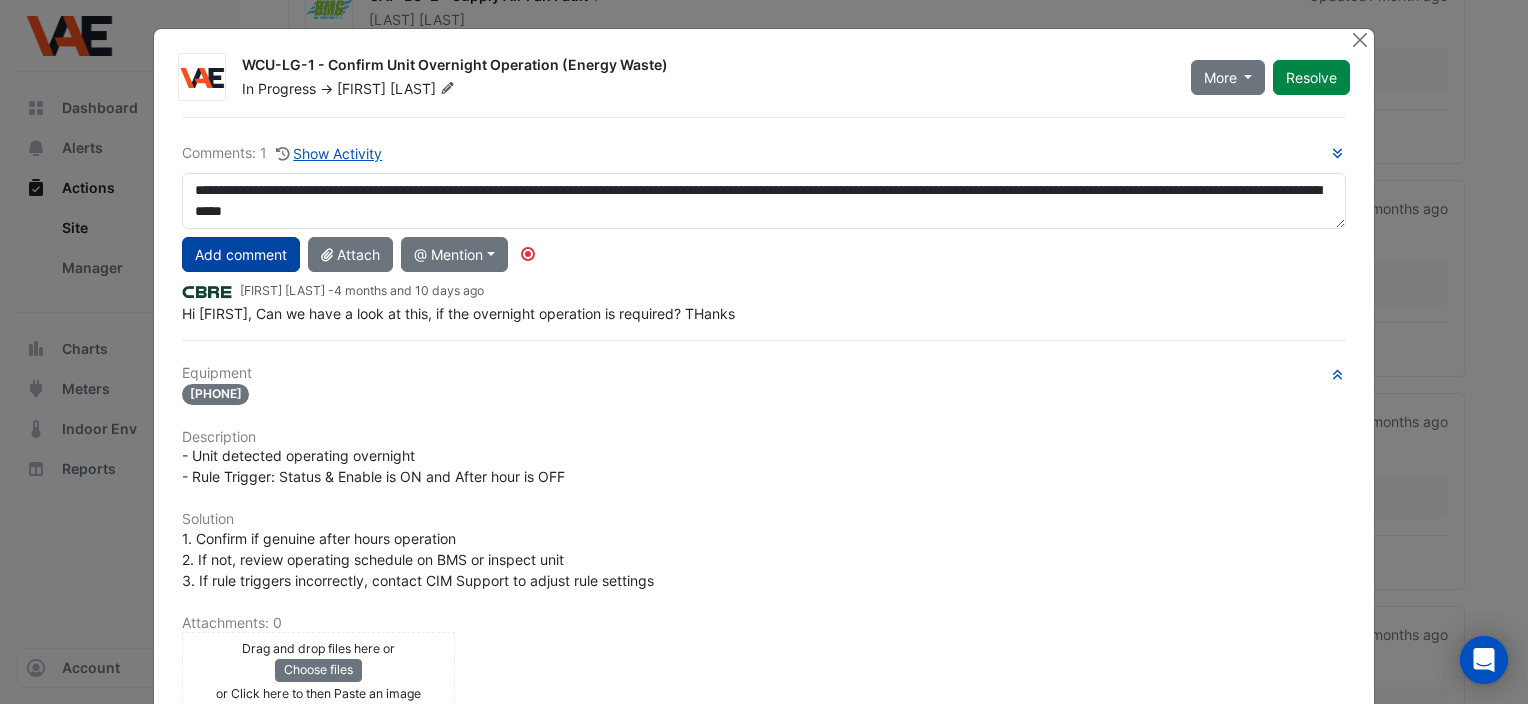 click on "Add comment" 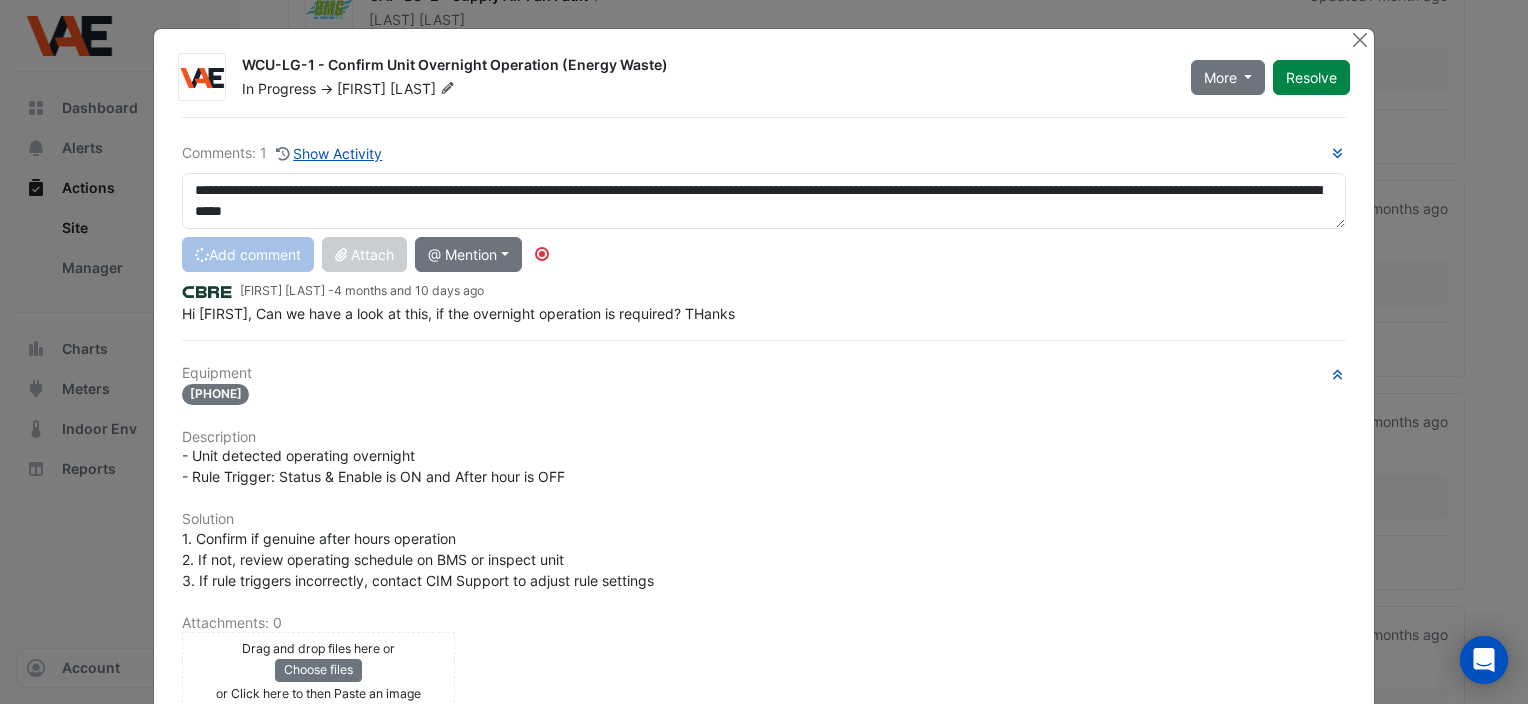 type 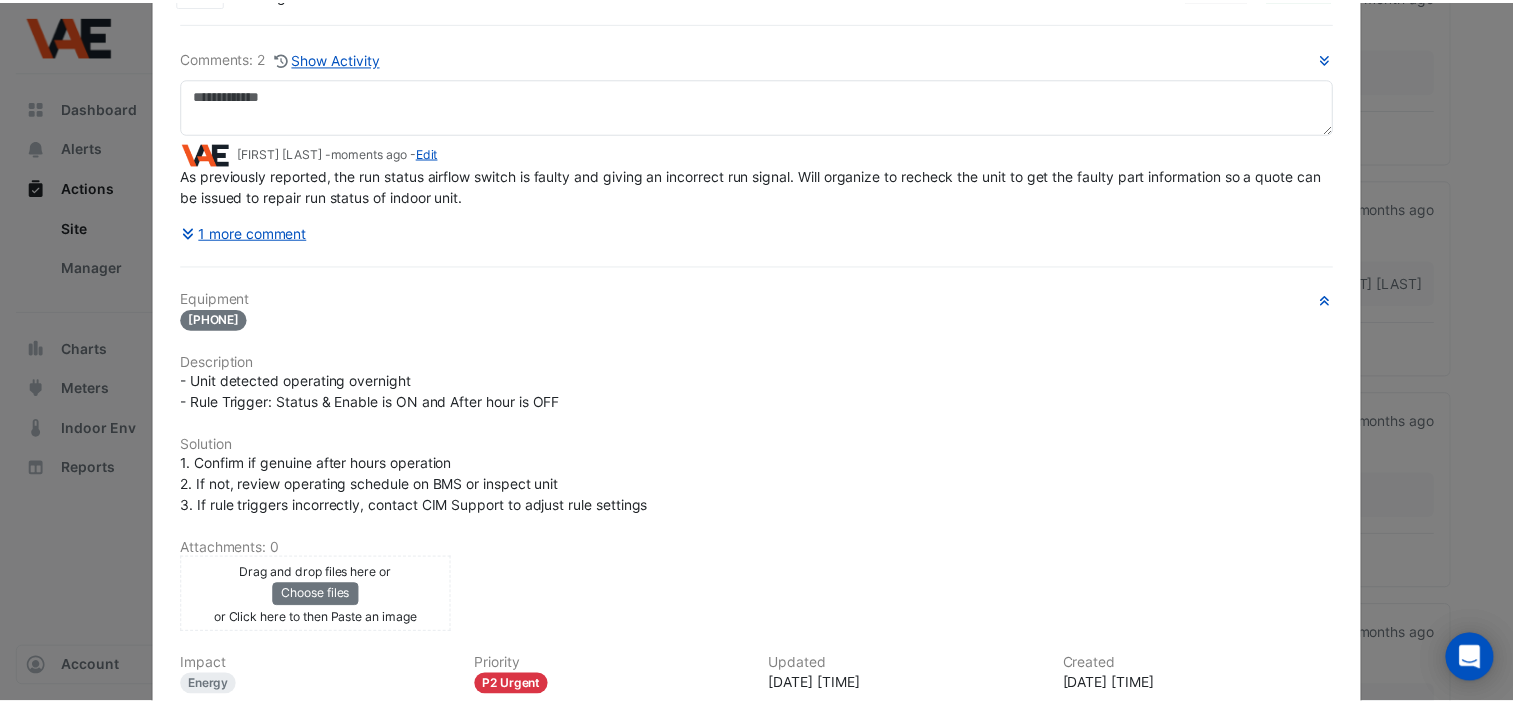 scroll, scrollTop: 0, scrollLeft: 0, axis: both 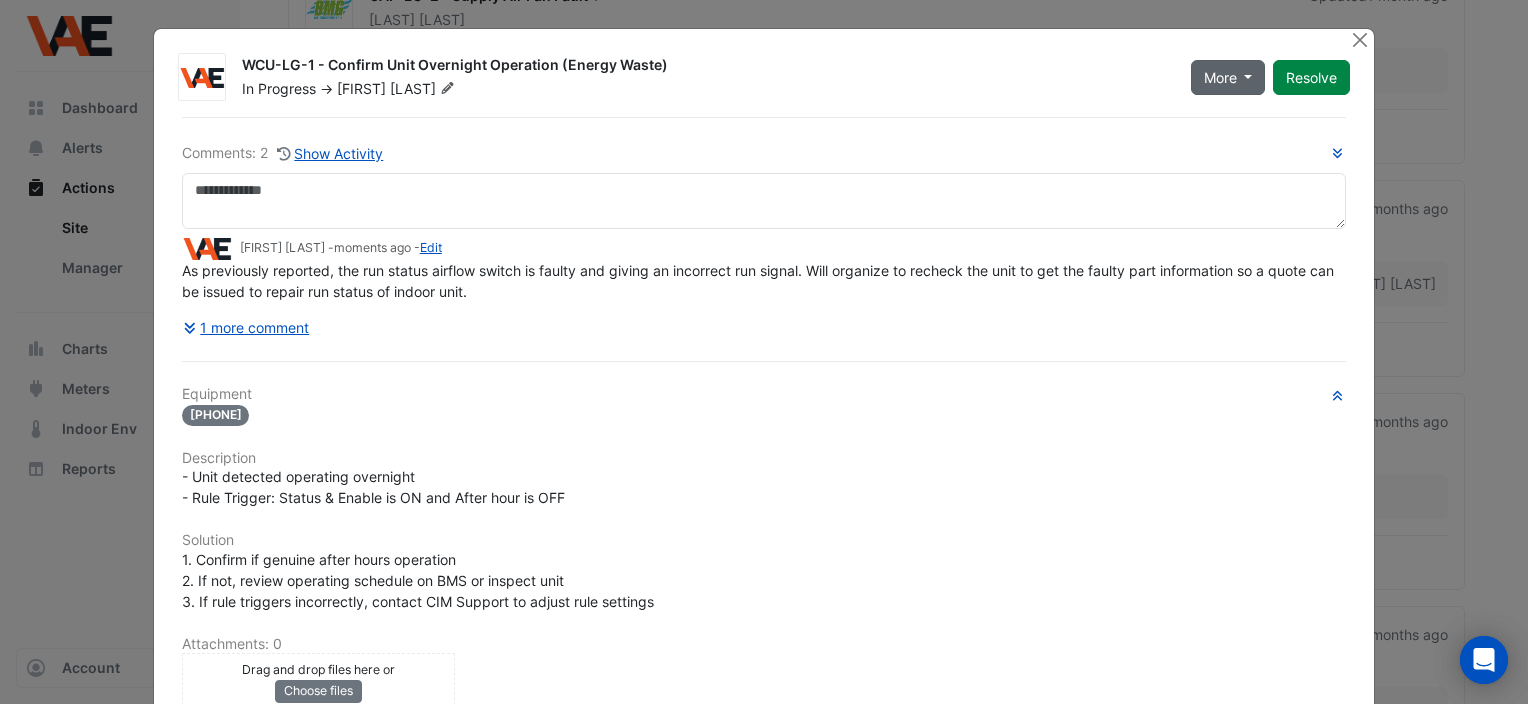 click on "More" at bounding box center [1228, 77] 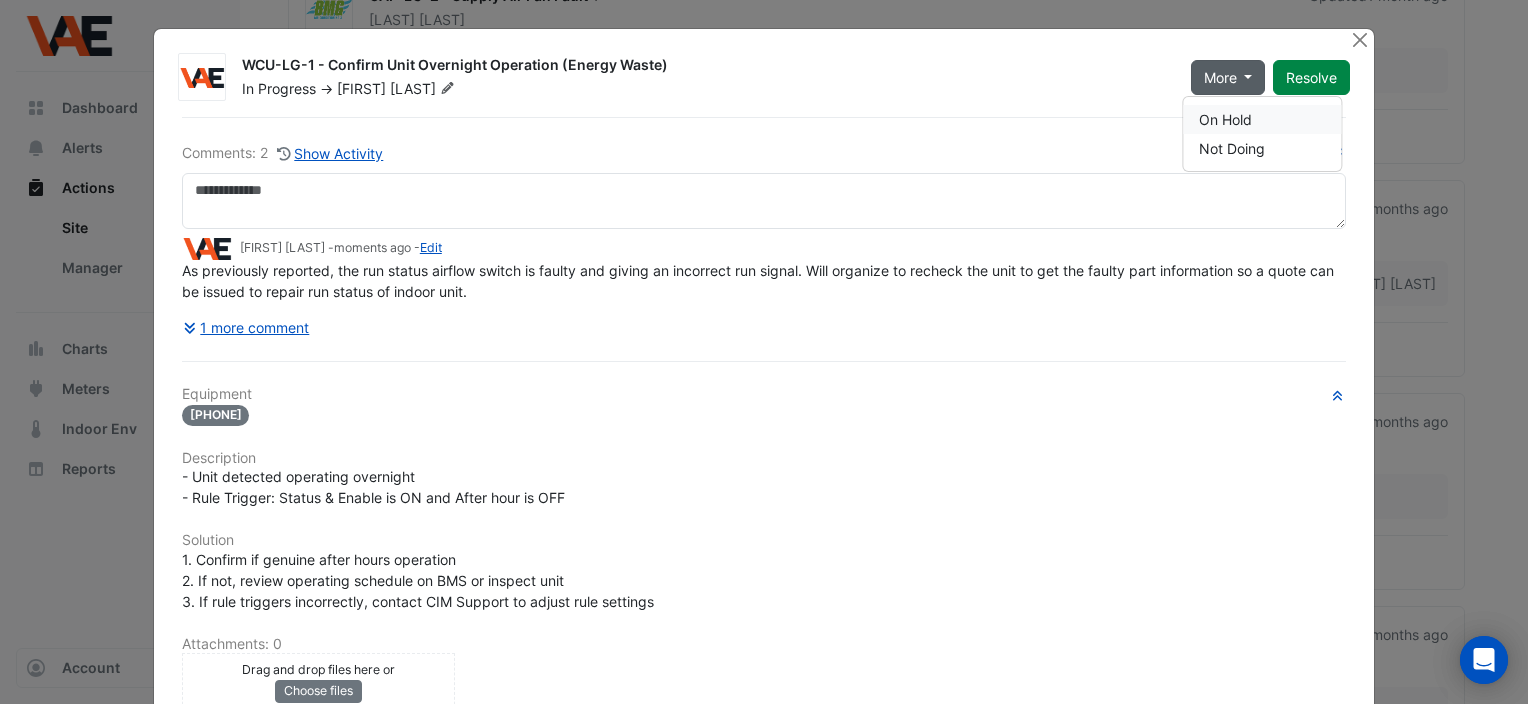 click on "On Hold" at bounding box center [1262, 119] 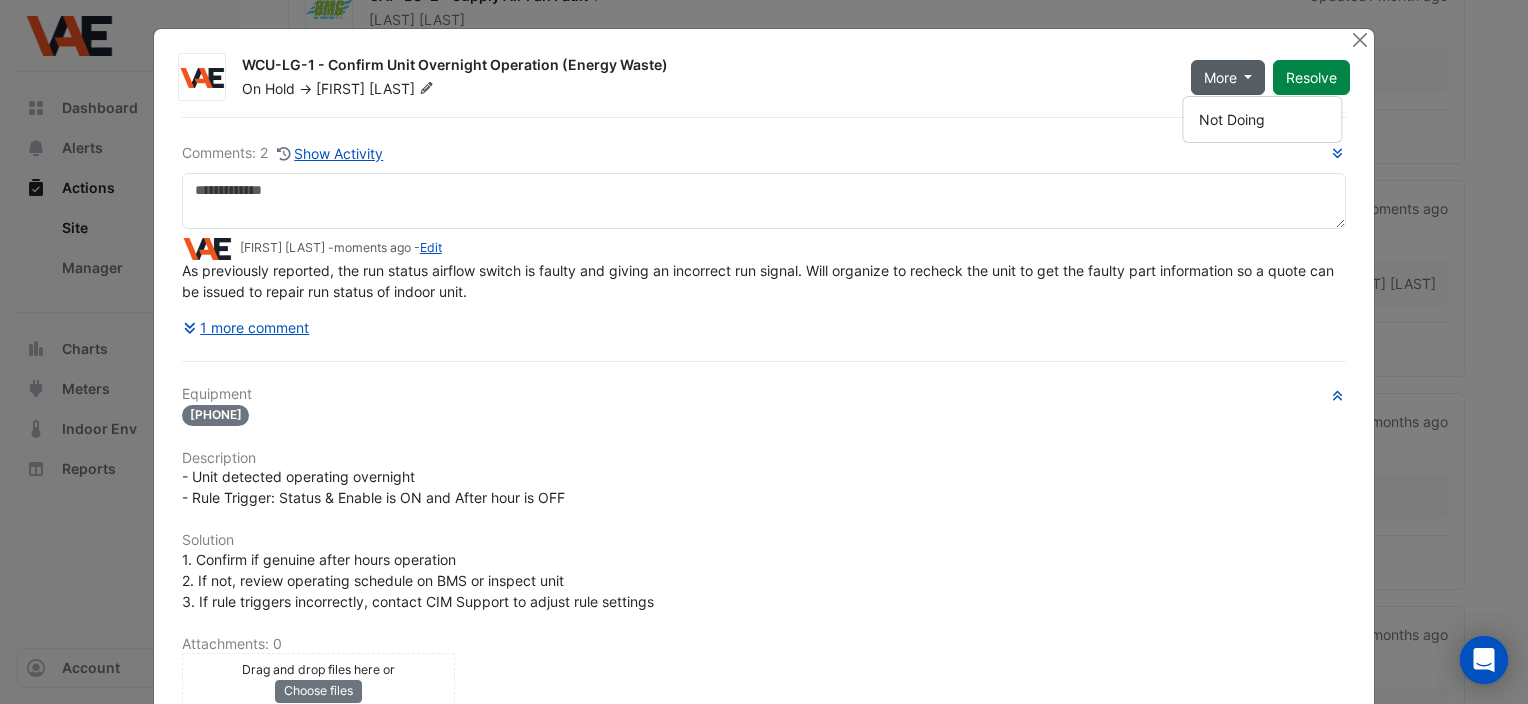click on "More" at bounding box center [1228, 77] 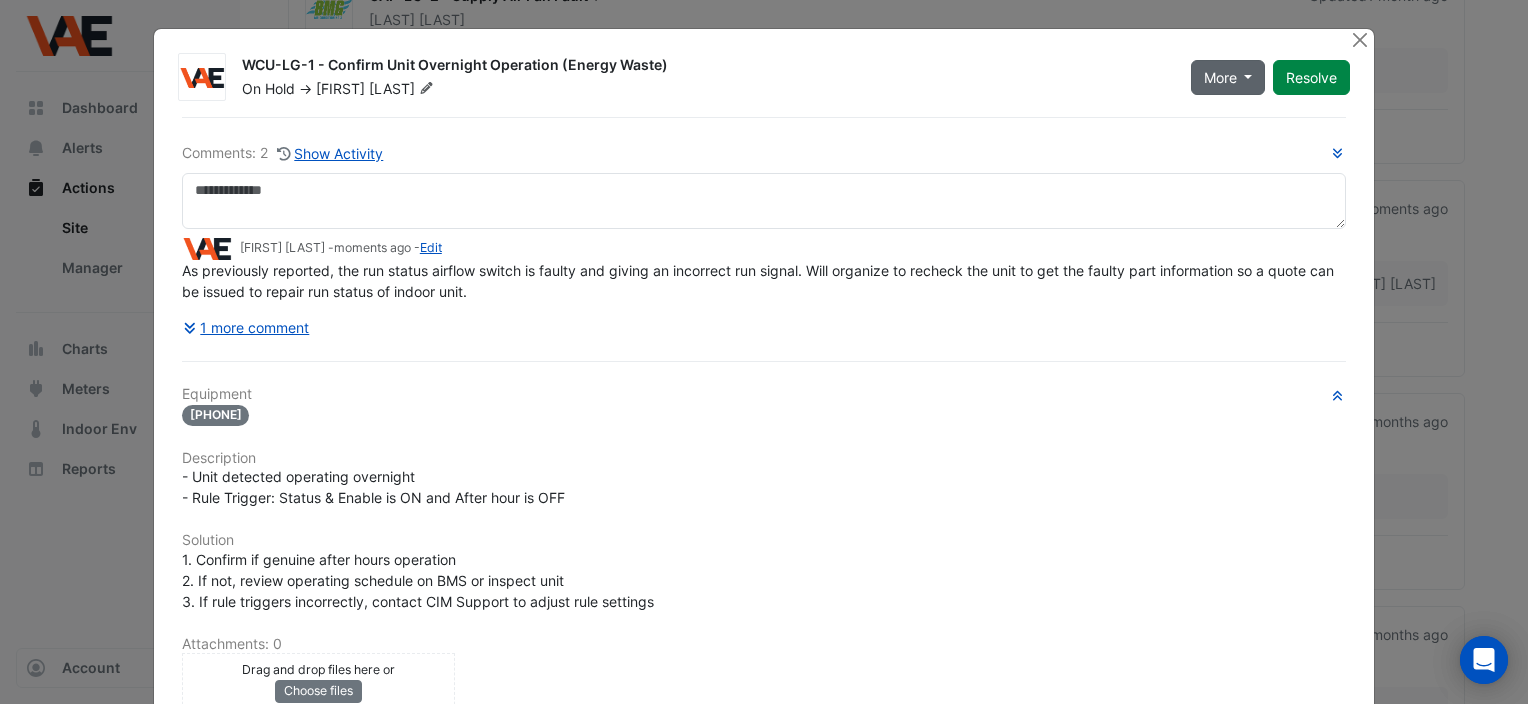 click on "More" at bounding box center (1228, 77) 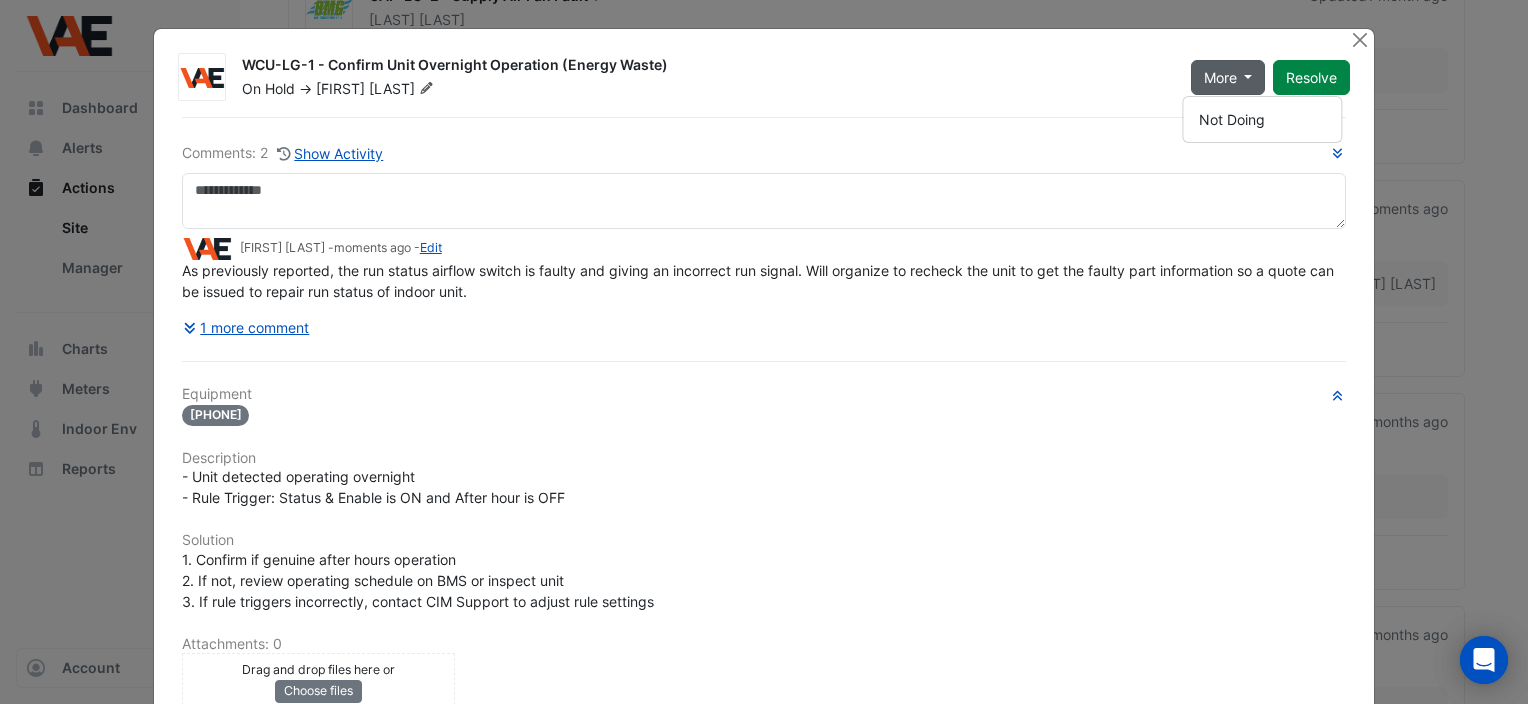 click on "On Hold
->
[FIRST]
[LAST]" 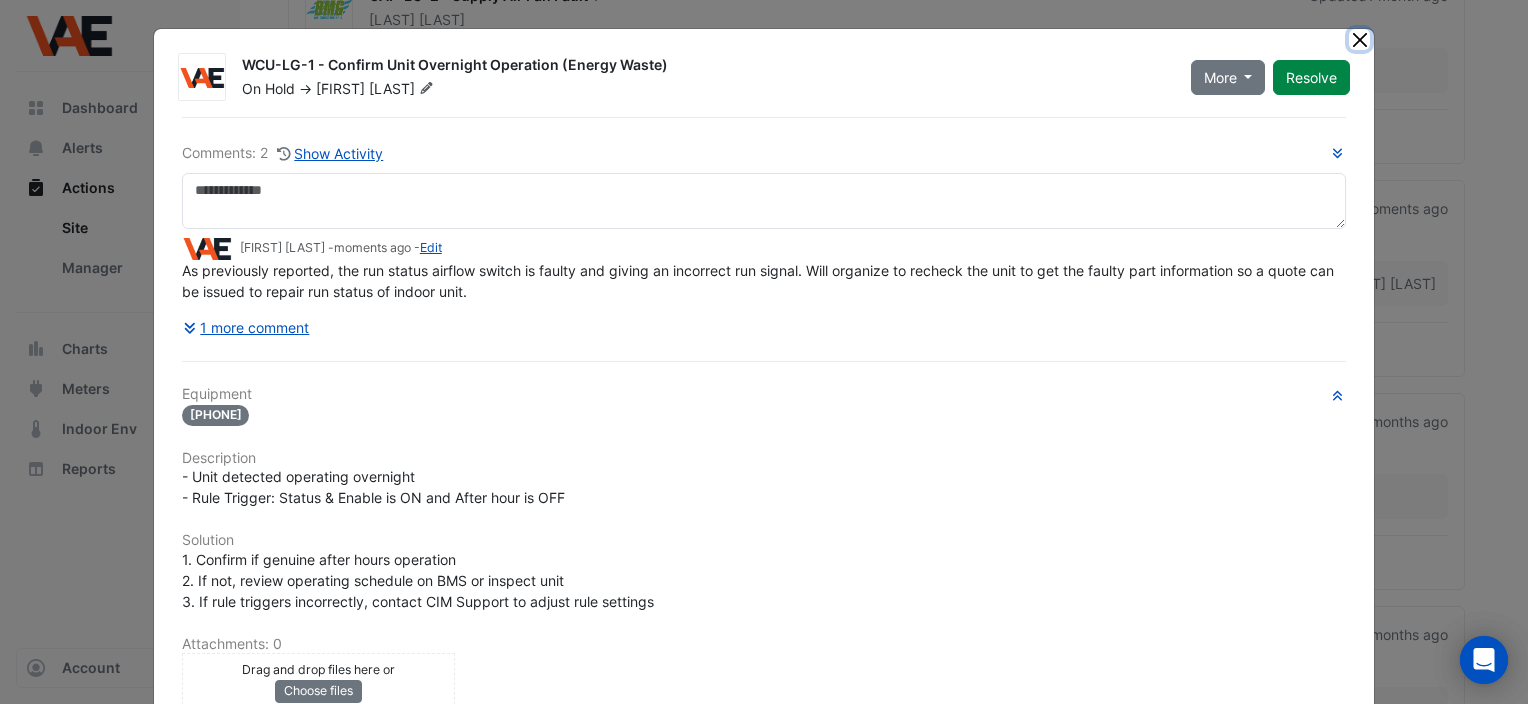 click 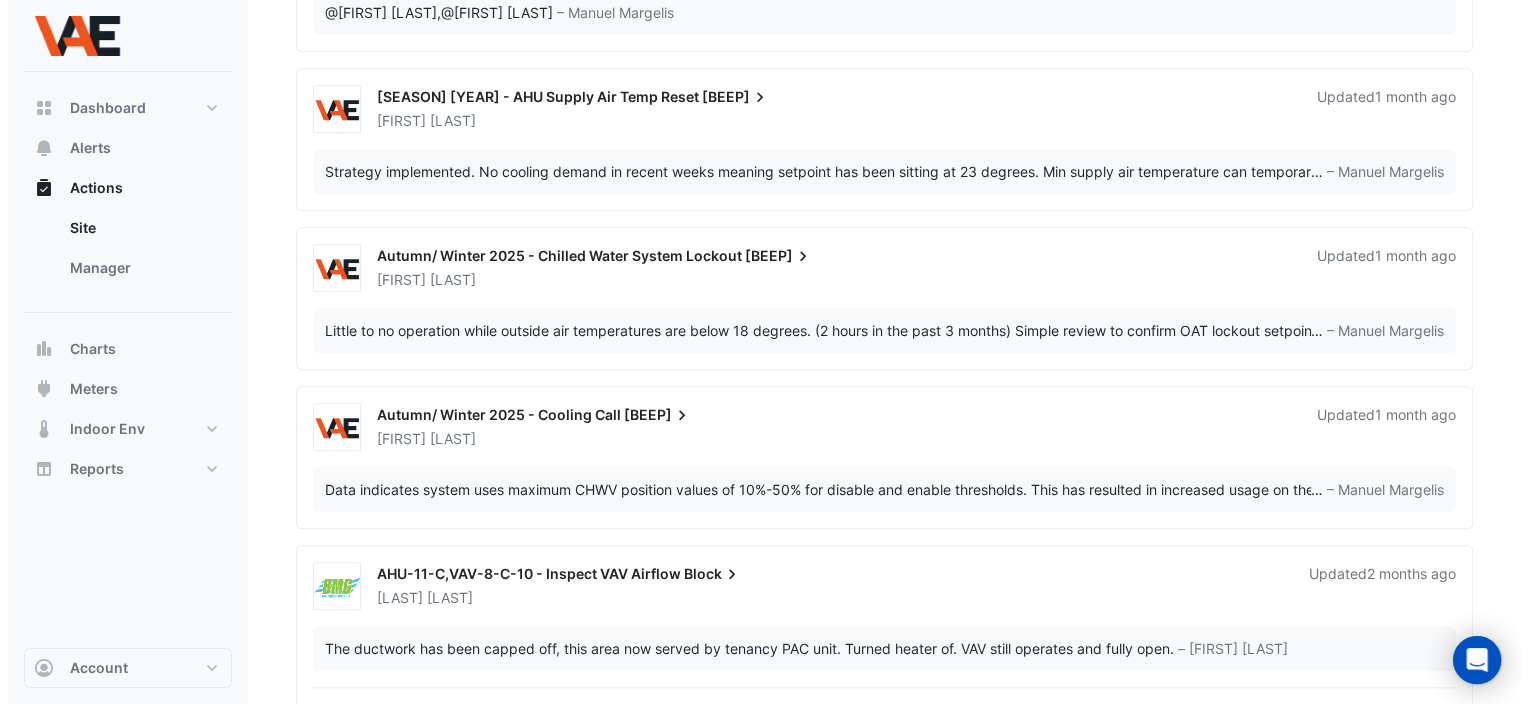 scroll, scrollTop: 1805, scrollLeft: 0, axis: vertical 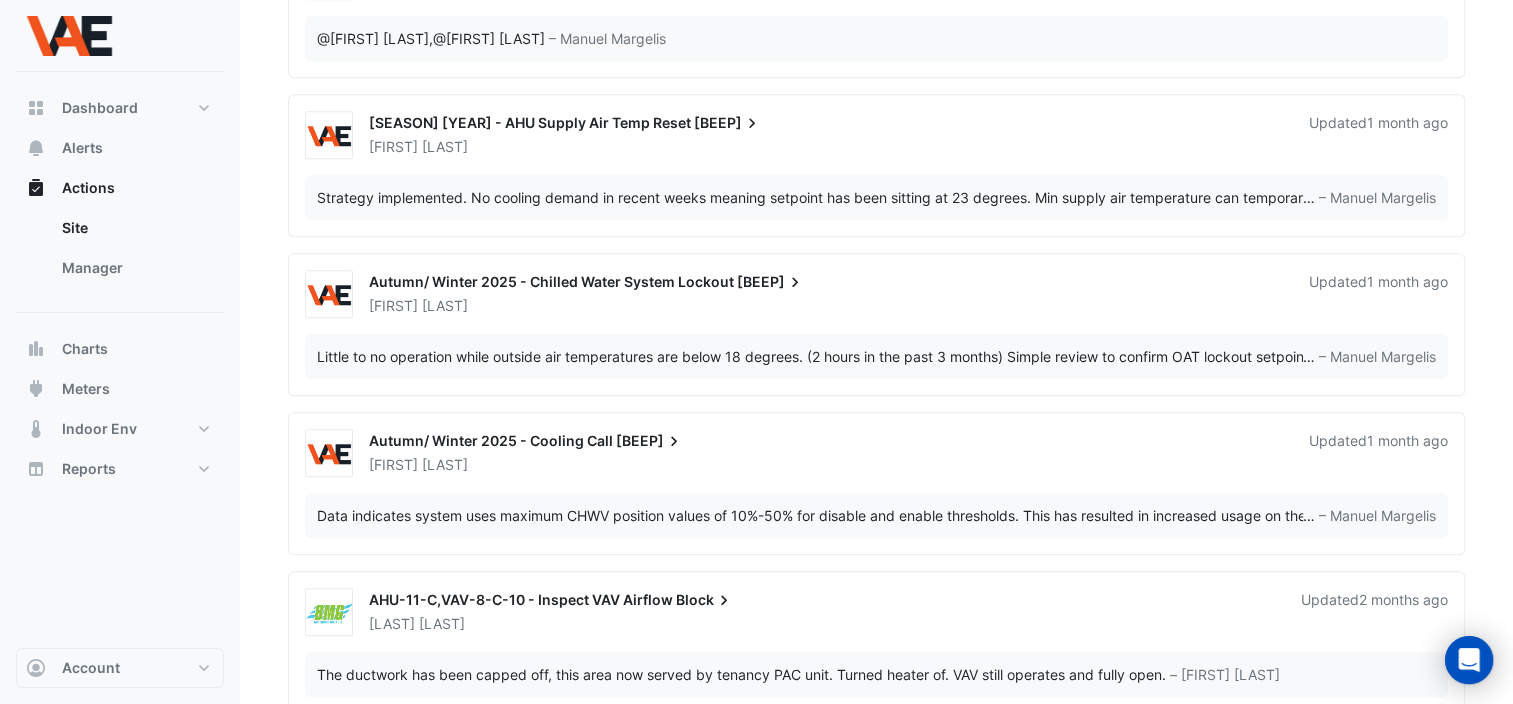 click on "Autumn/ Winter 2025 - Cooling Call" at bounding box center [491, 440] 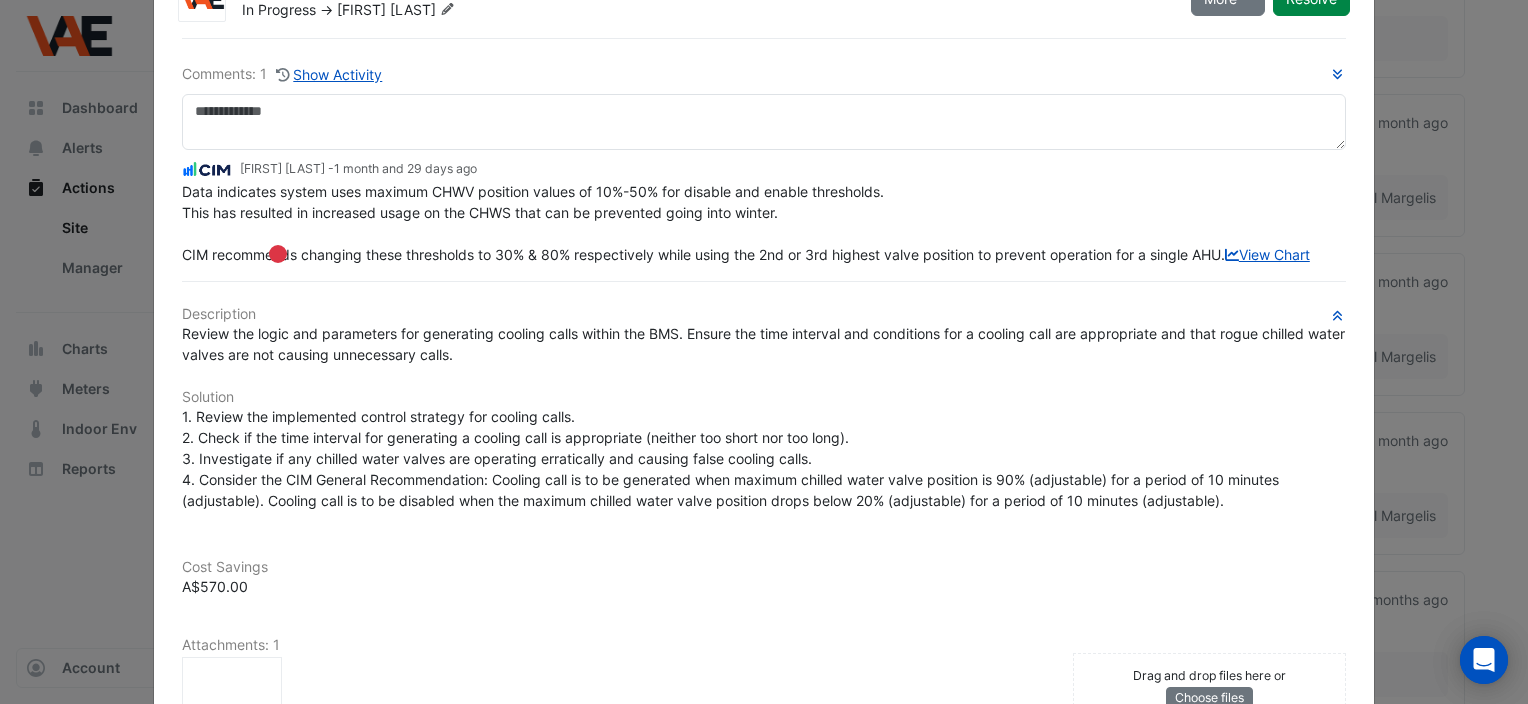 scroll, scrollTop: 0, scrollLeft: 0, axis: both 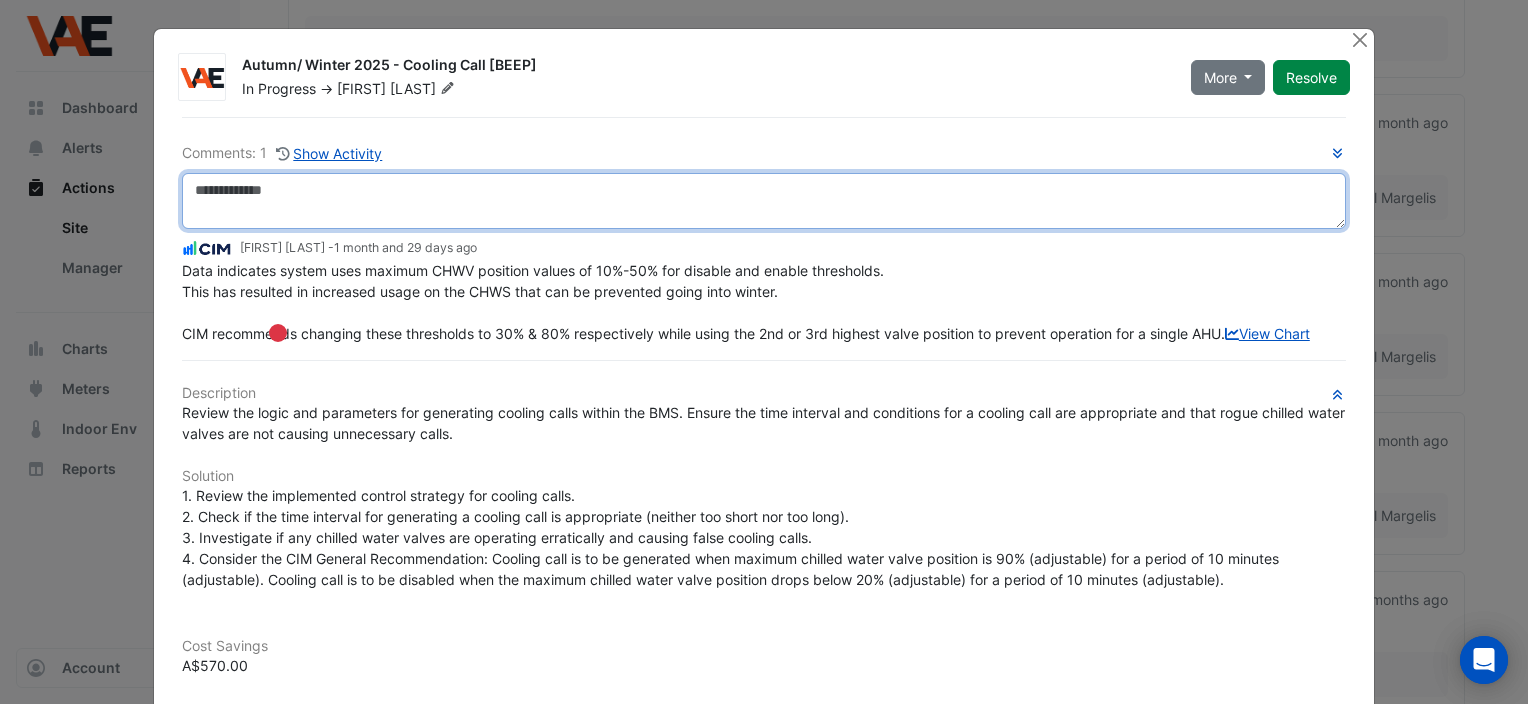click at bounding box center (764, 201) 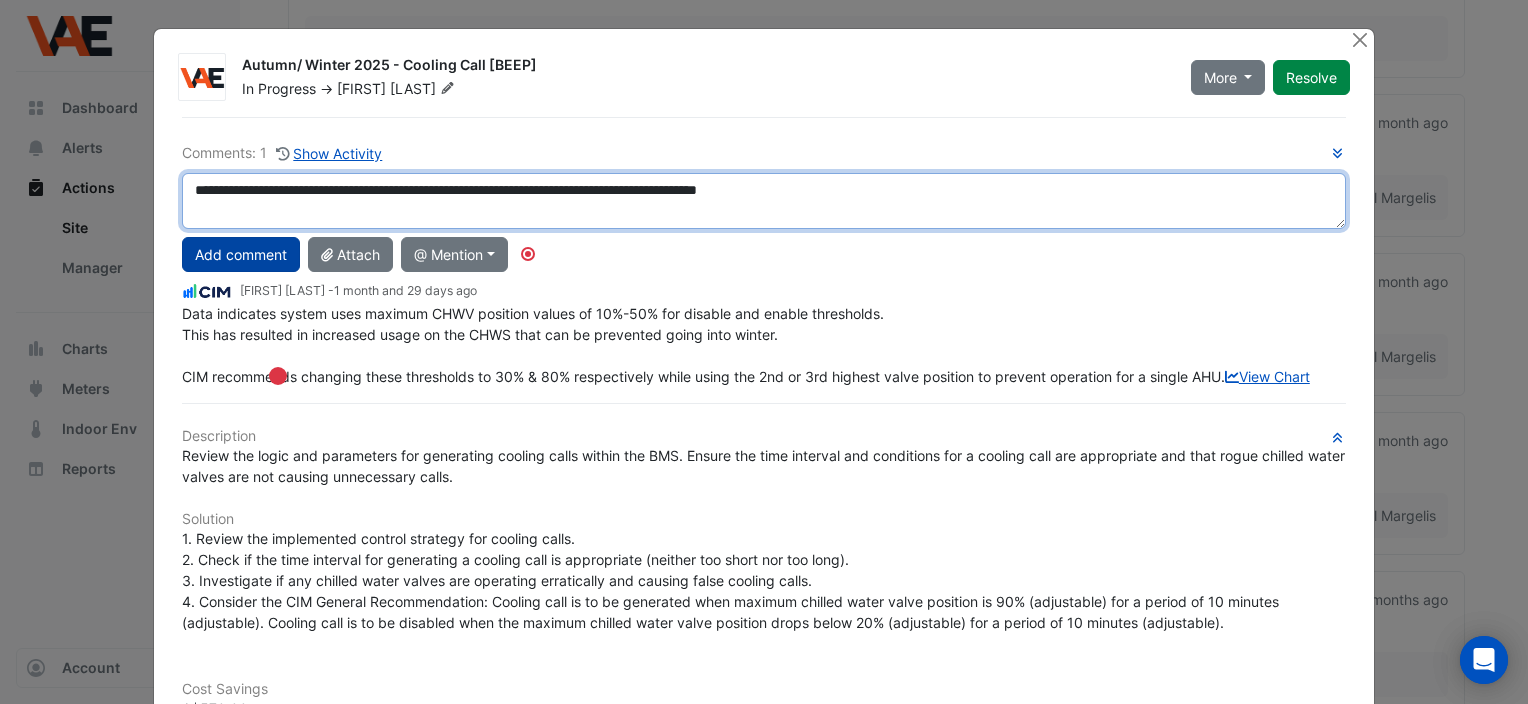 type on "**********" 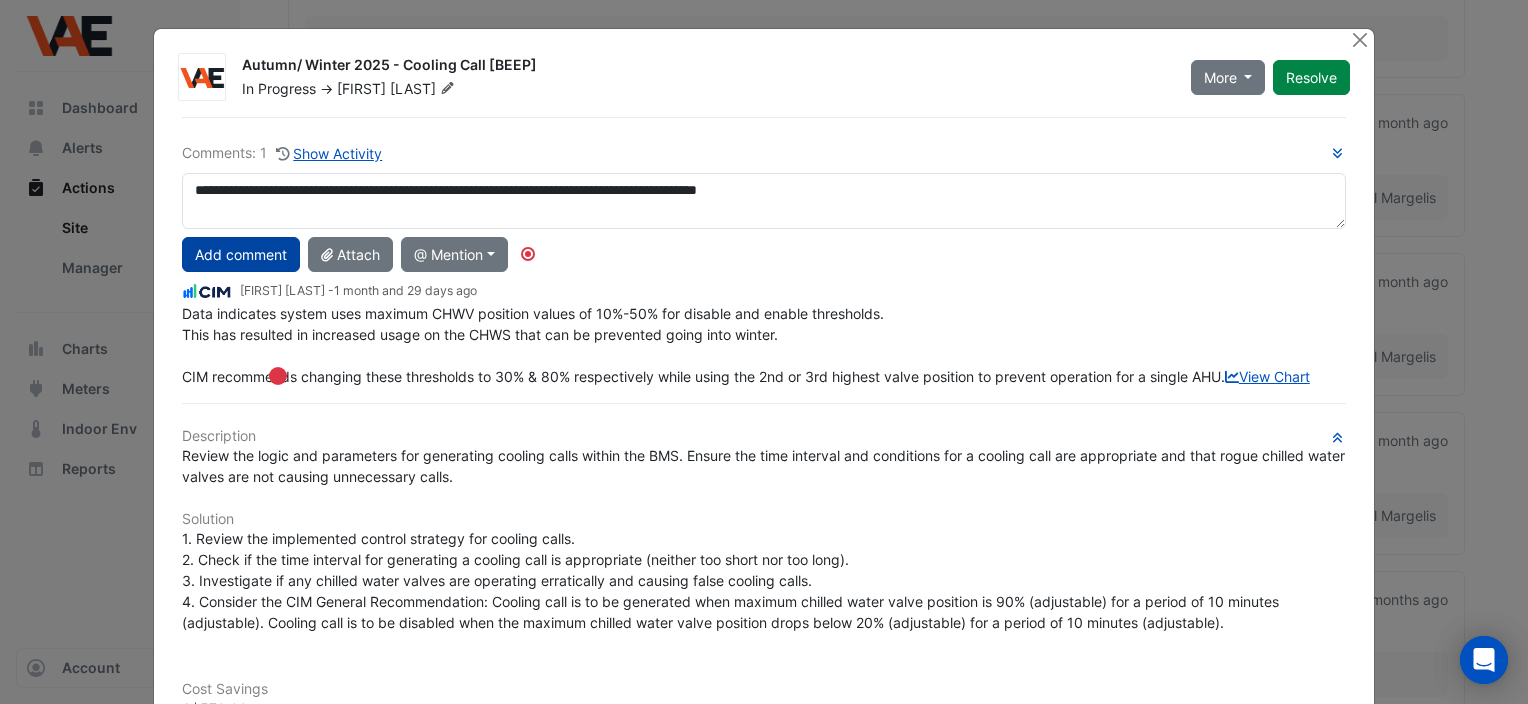 click on "Add comment" 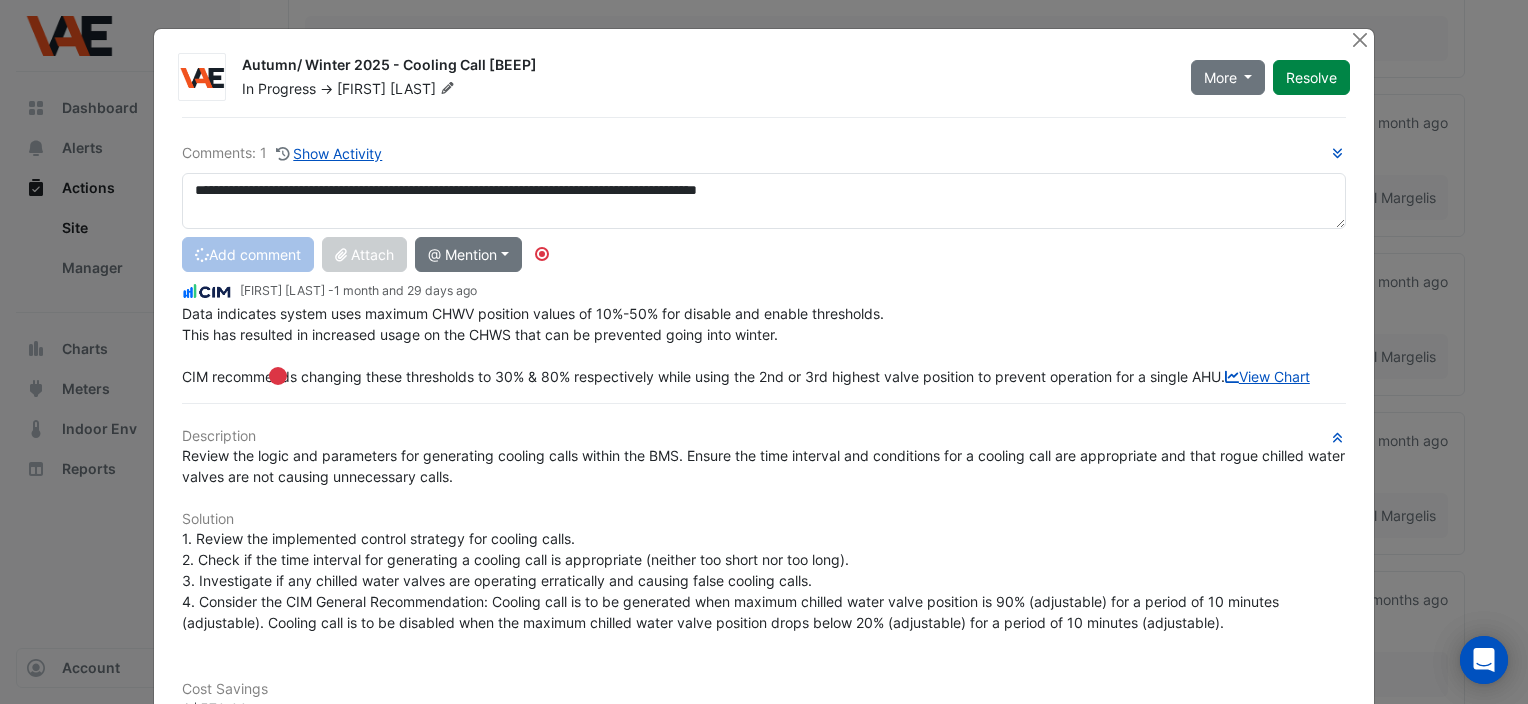 type 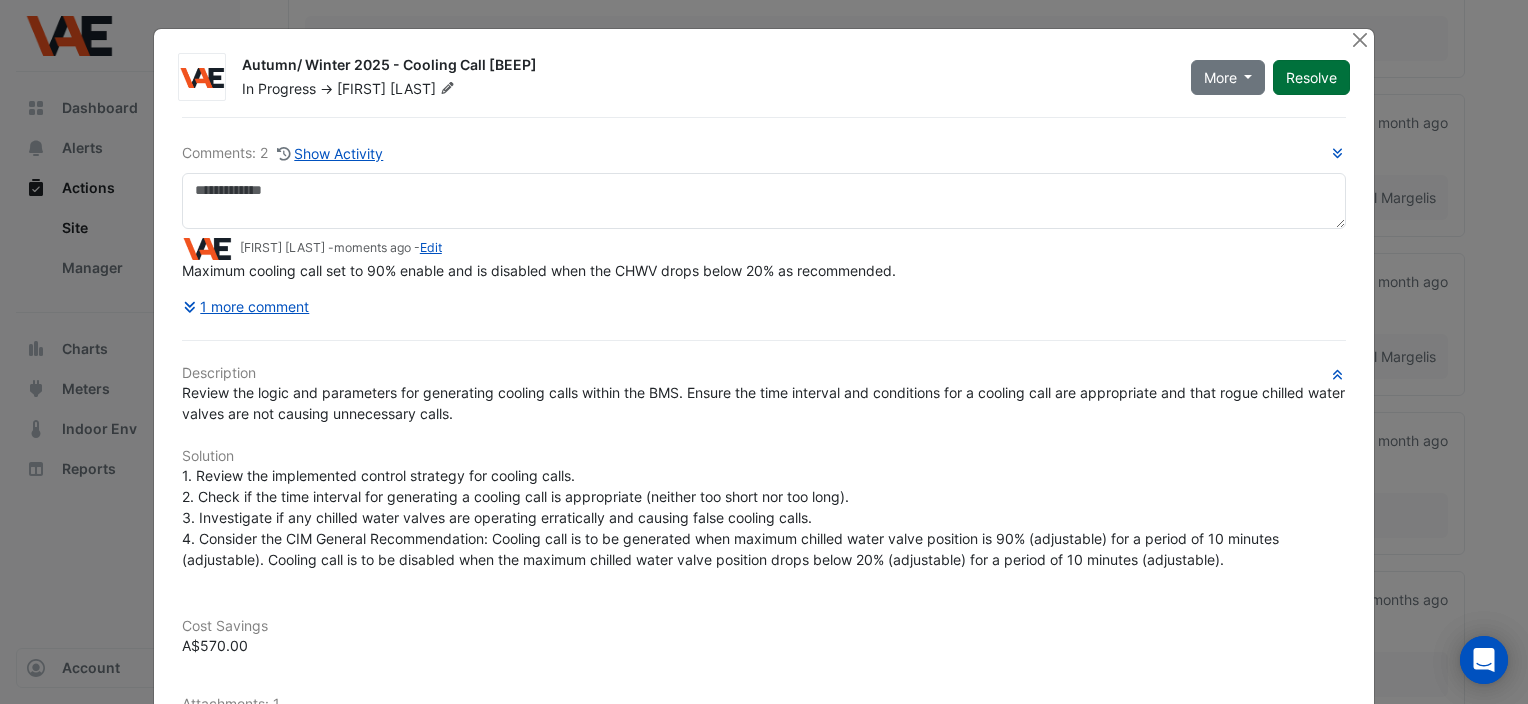 click on "Resolve" 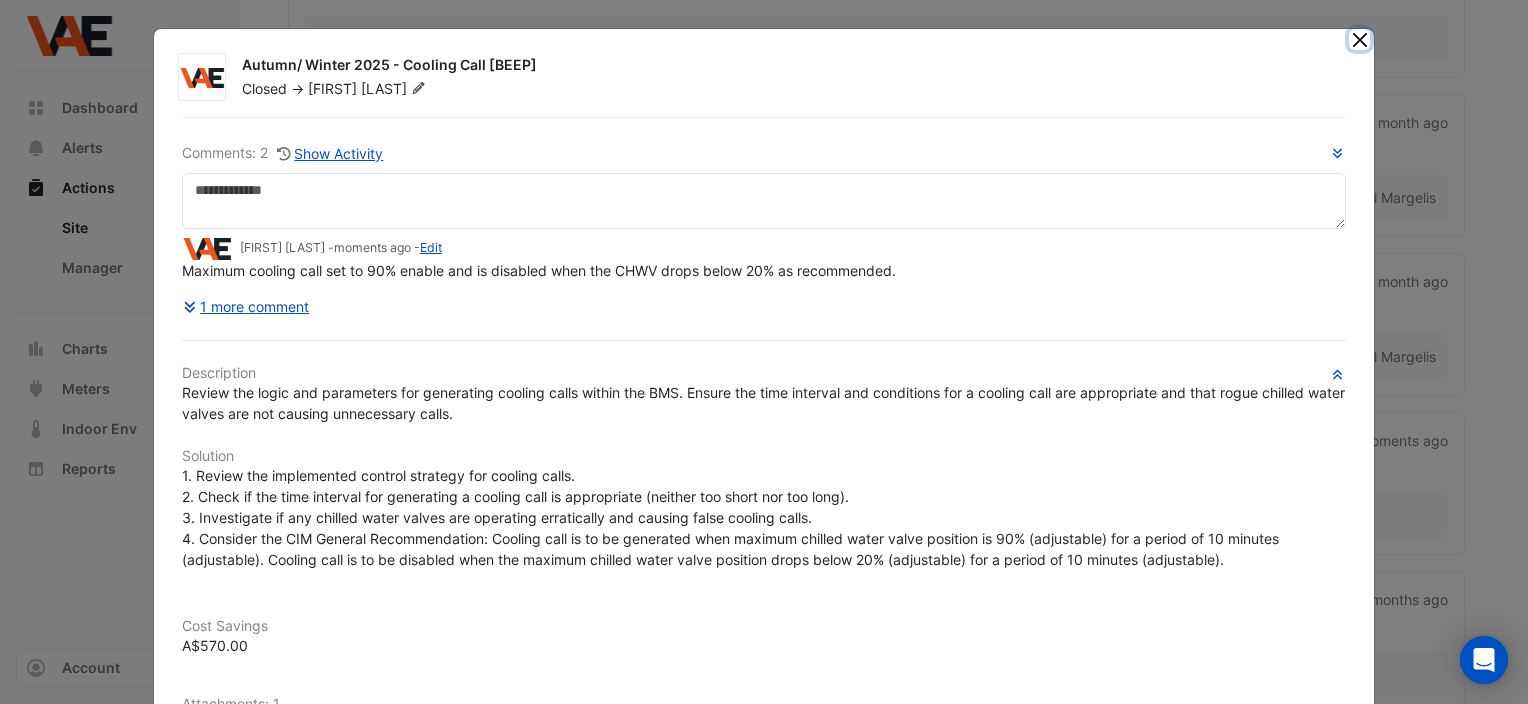click 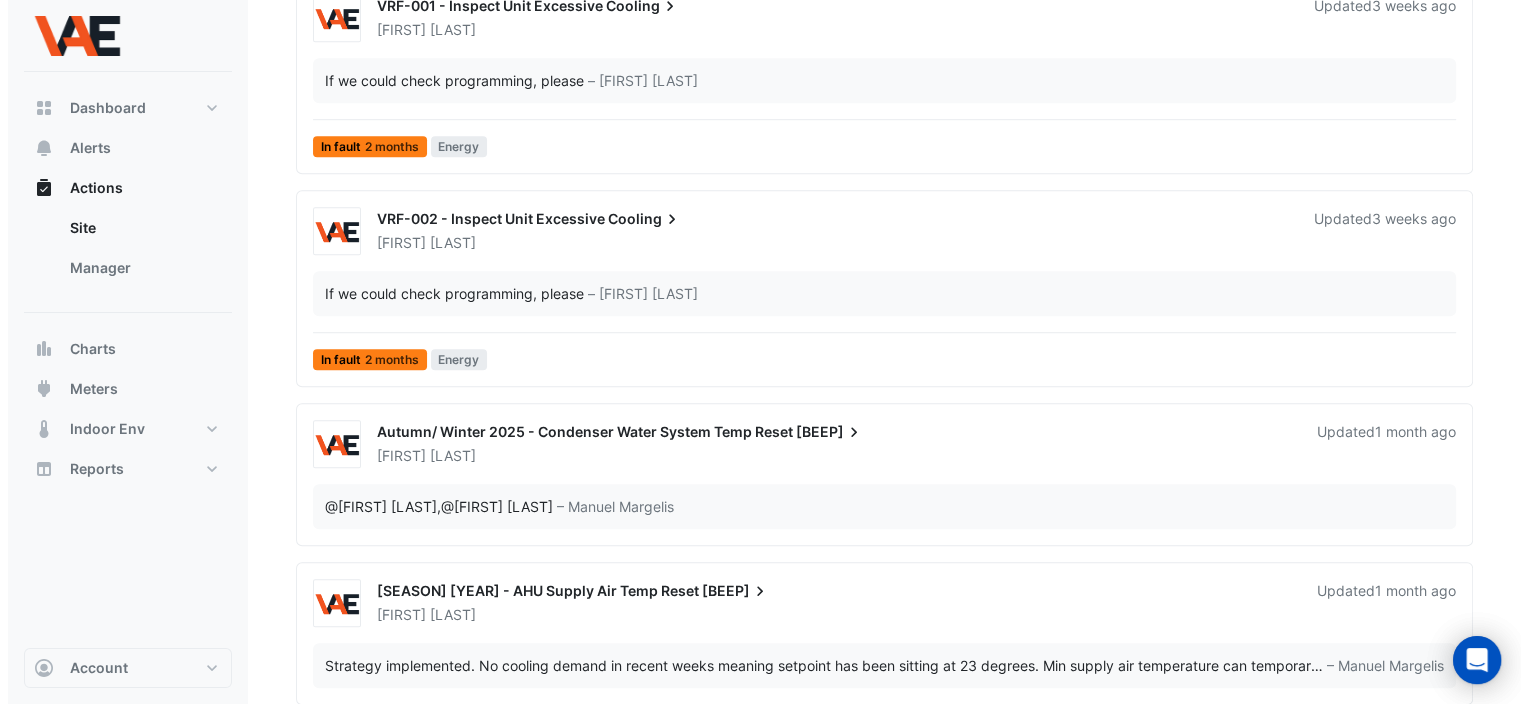 scroll, scrollTop: 1305, scrollLeft: 0, axis: vertical 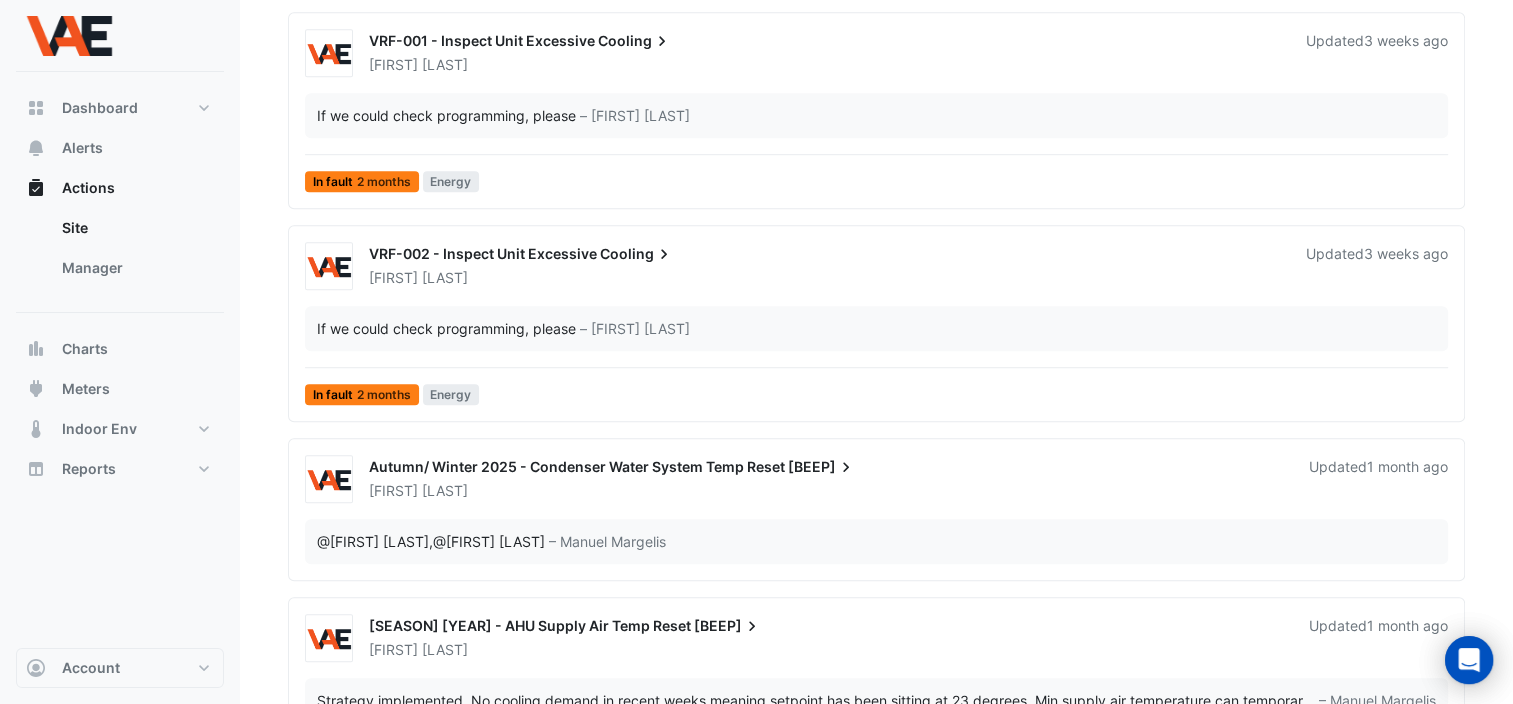 click on "[SEASON] [YEAR] - AHU Supply Air Temp Reset" at bounding box center (530, 625) 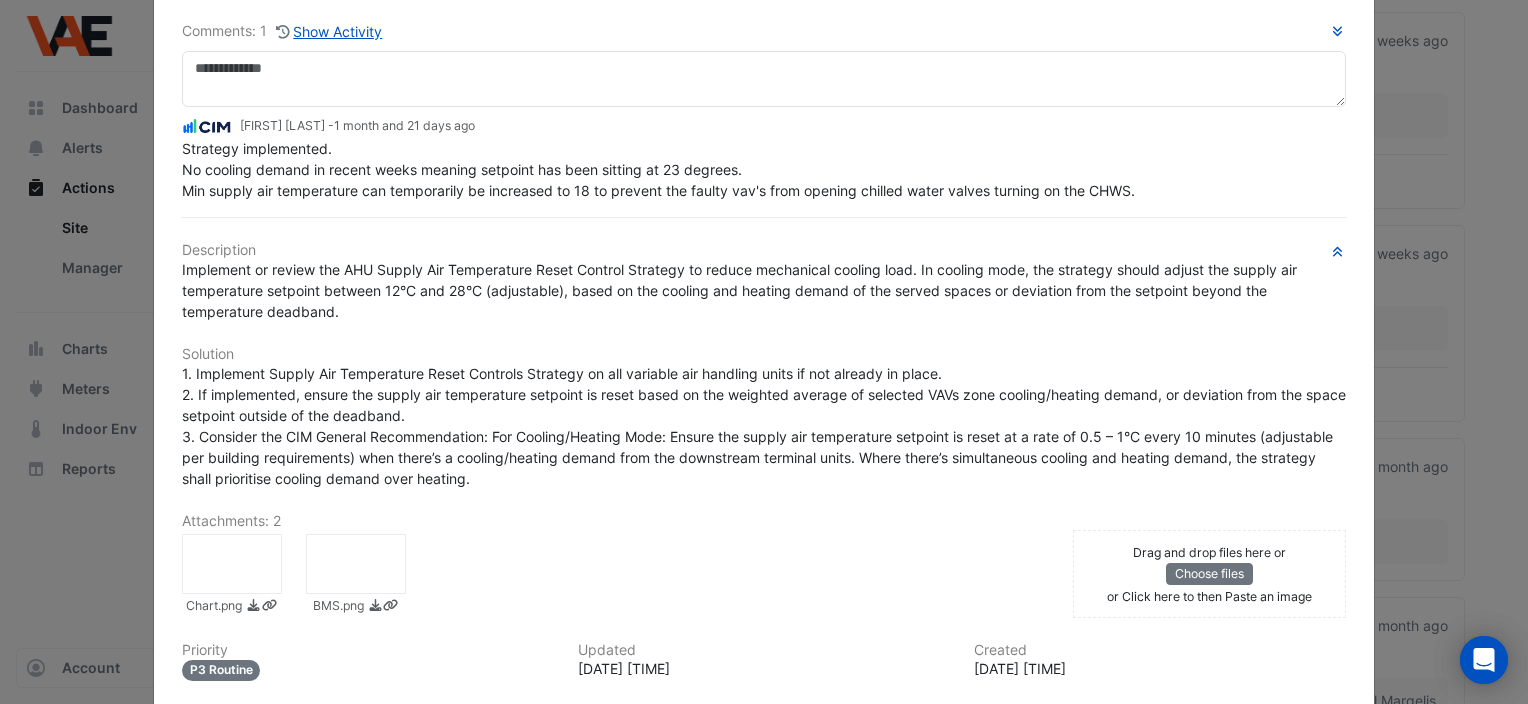 scroll, scrollTop: 0, scrollLeft: 0, axis: both 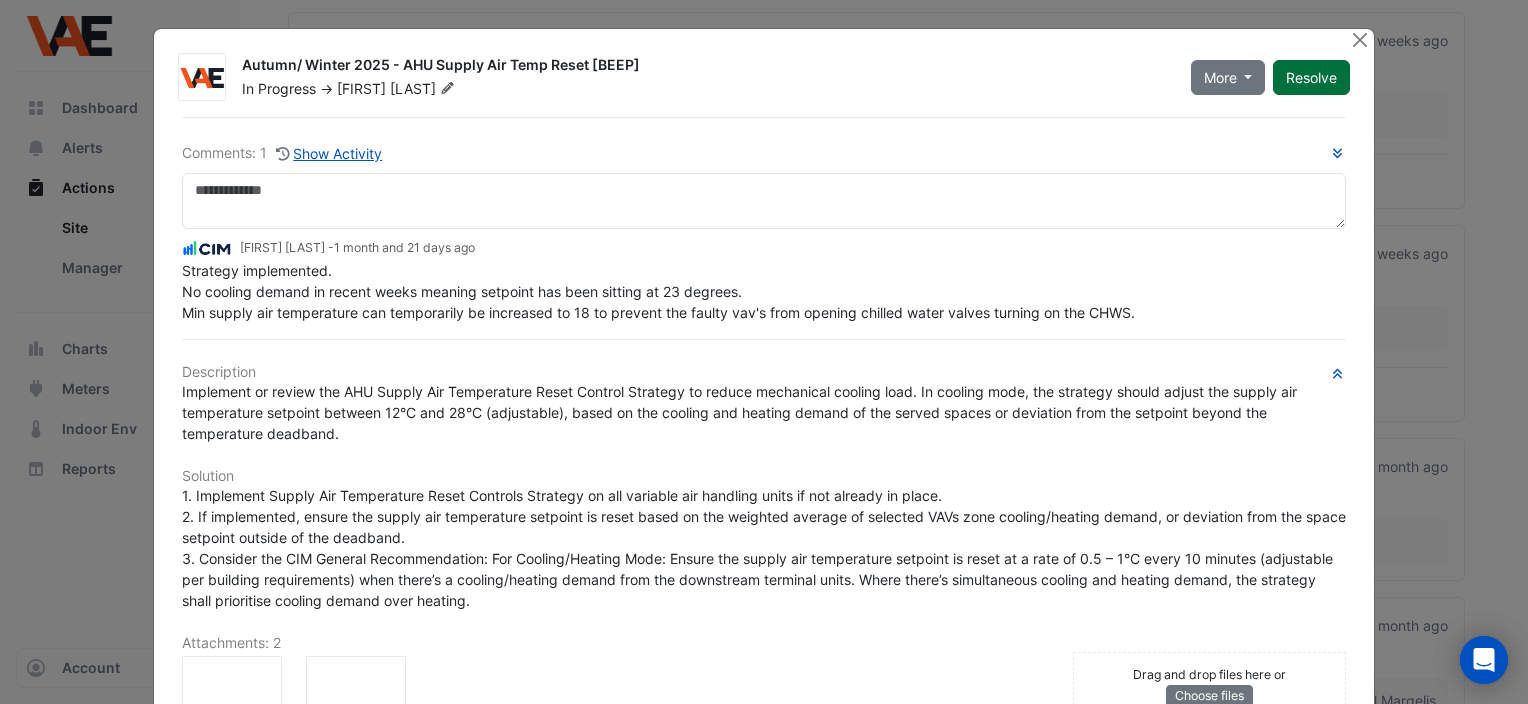 click on "Resolve" 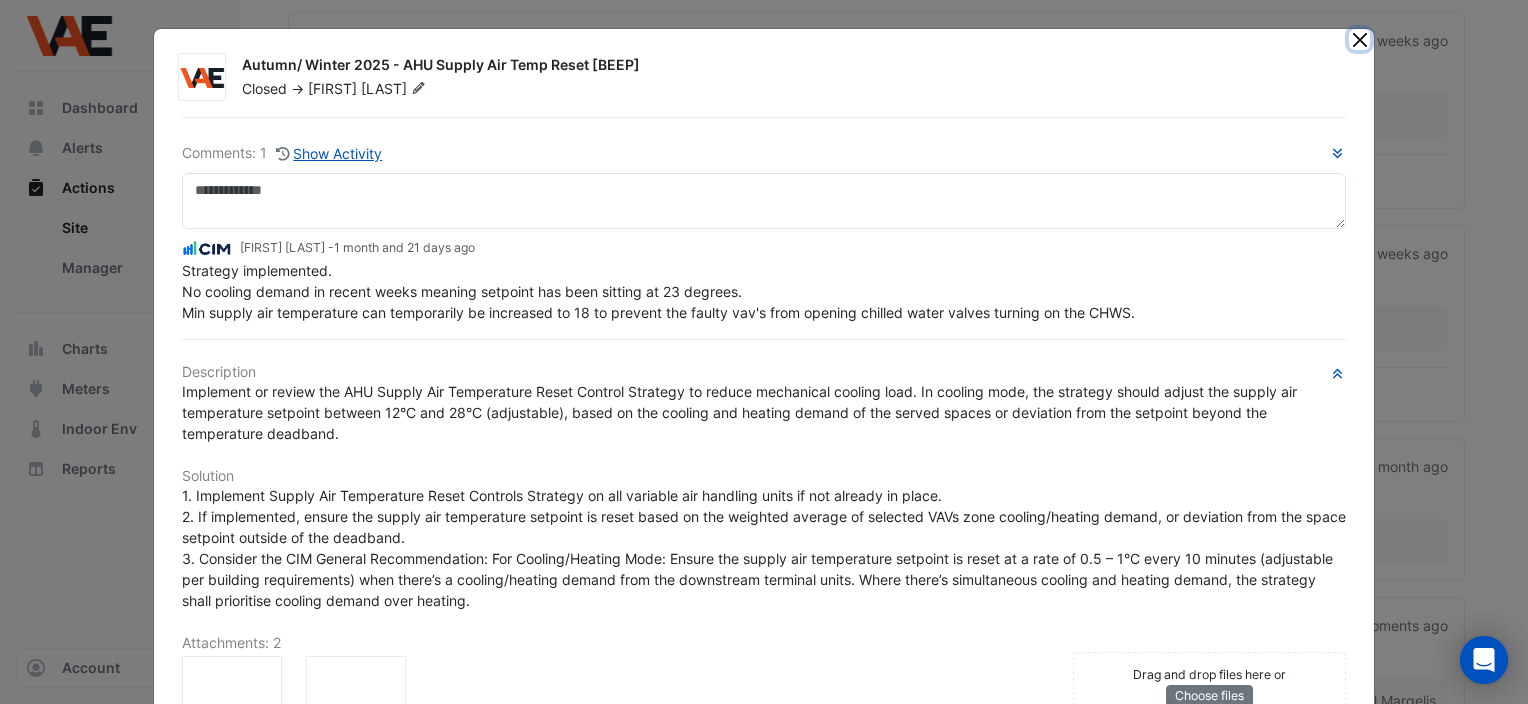 click 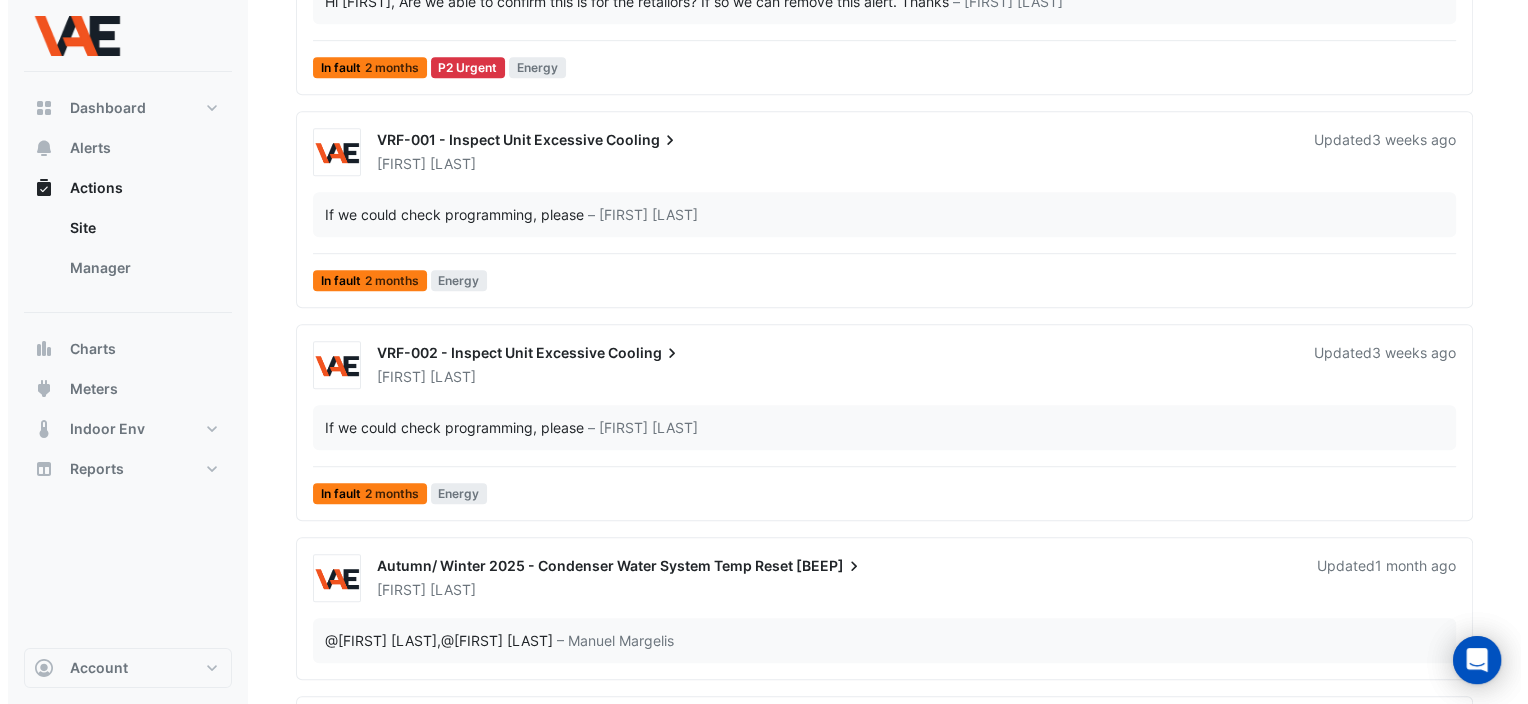 scroll, scrollTop: 1205, scrollLeft: 0, axis: vertical 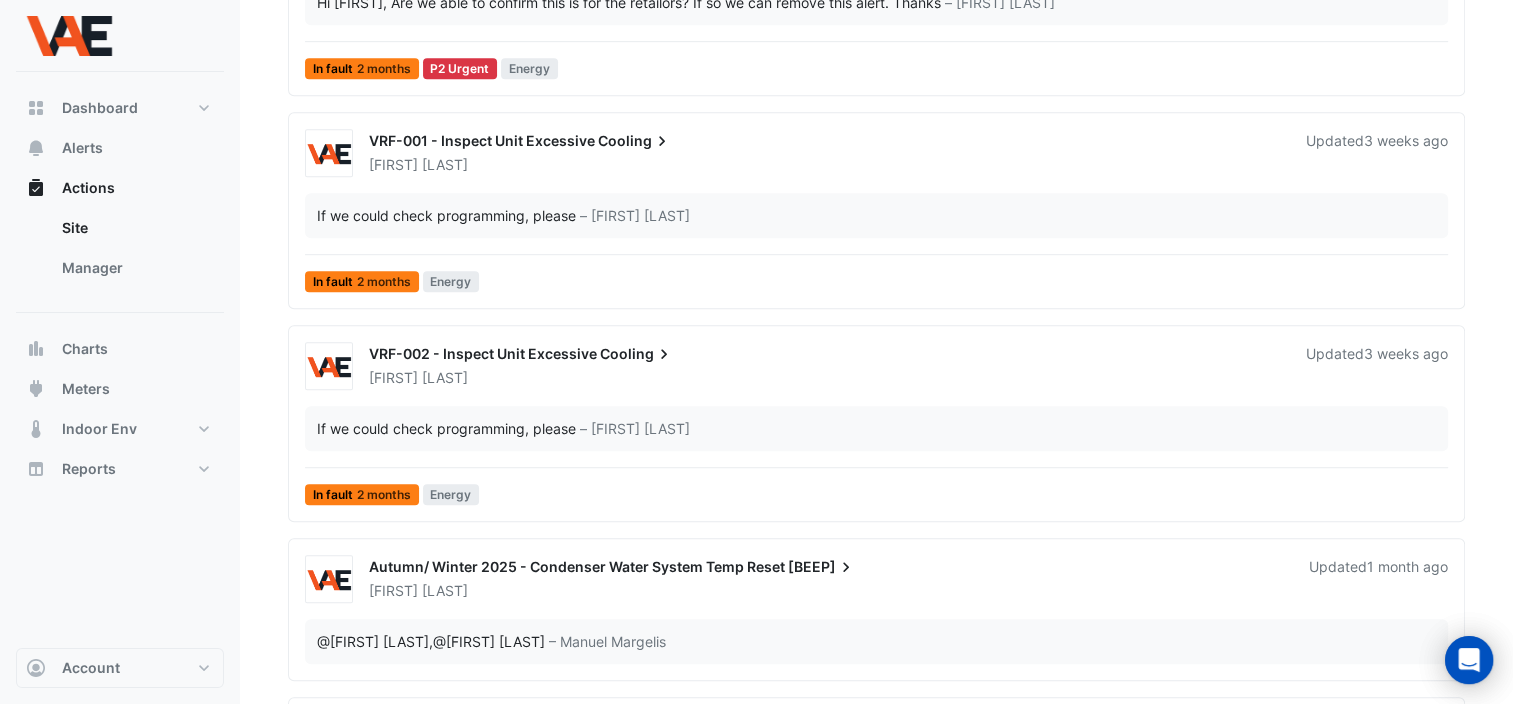 click on "VRF-002 - Inspect Unit Excessive" at bounding box center (483, 353) 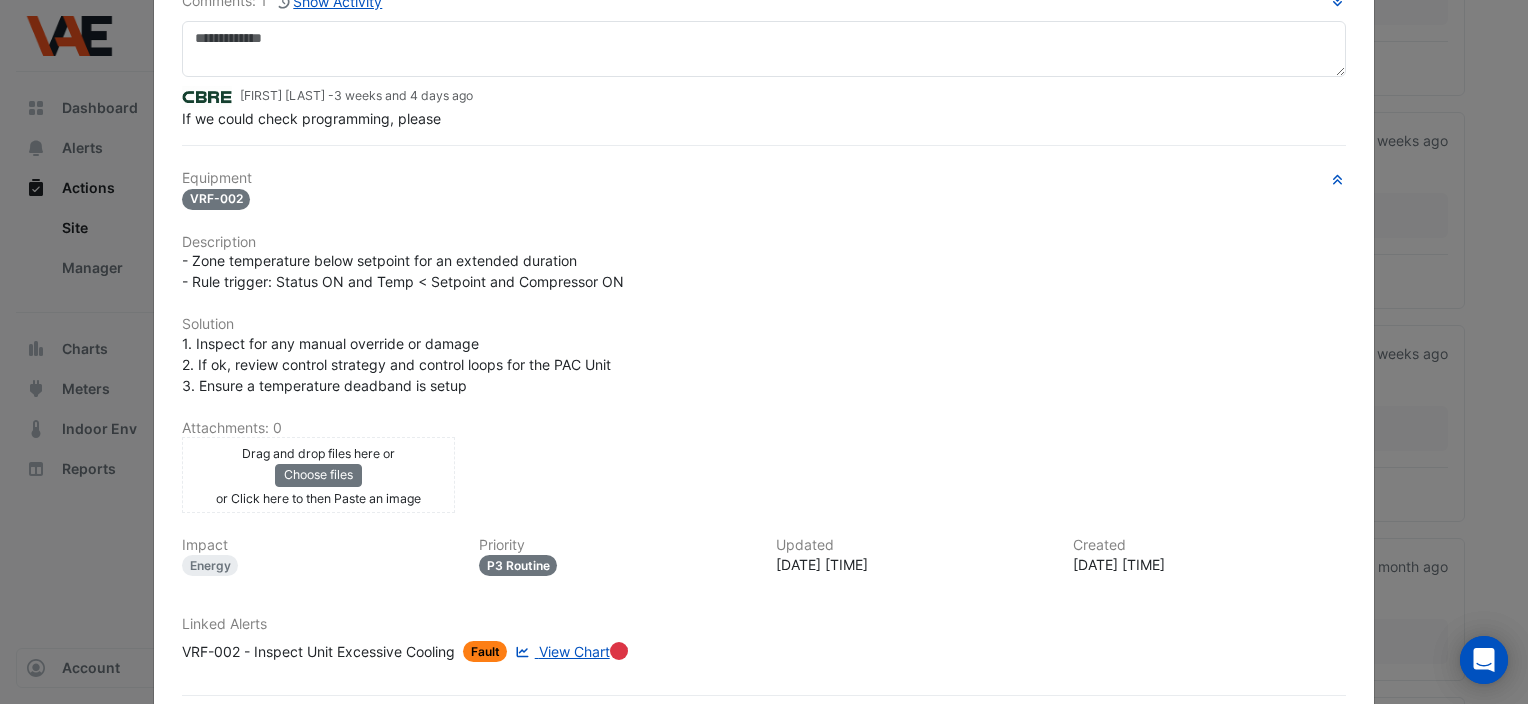 scroll, scrollTop: 200, scrollLeft: 0, axis: vertical 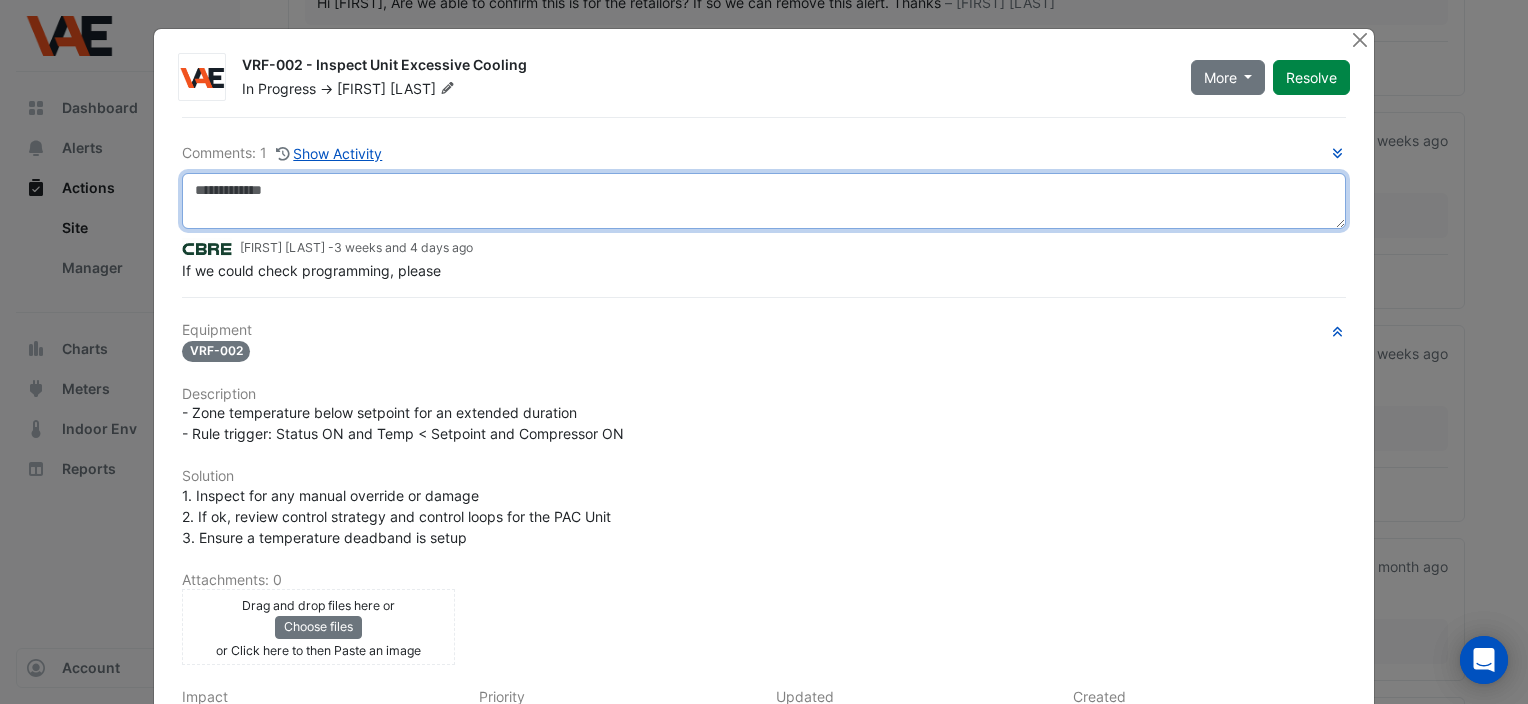 click at bounding box center (764, 201) 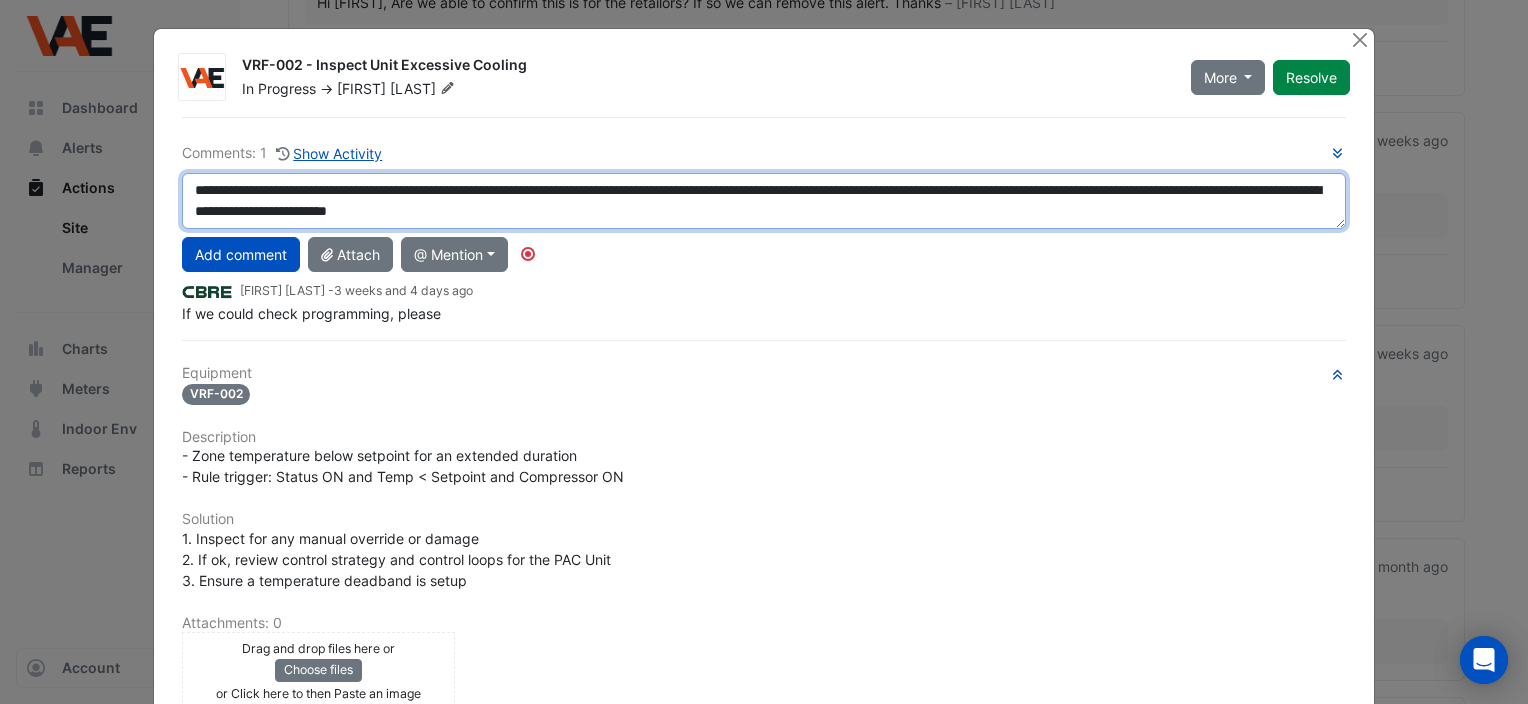 drag, startPoint x: 716, startPoint y: 213, endPoint x: 172, endPoint y: 192, distance: 544.40515 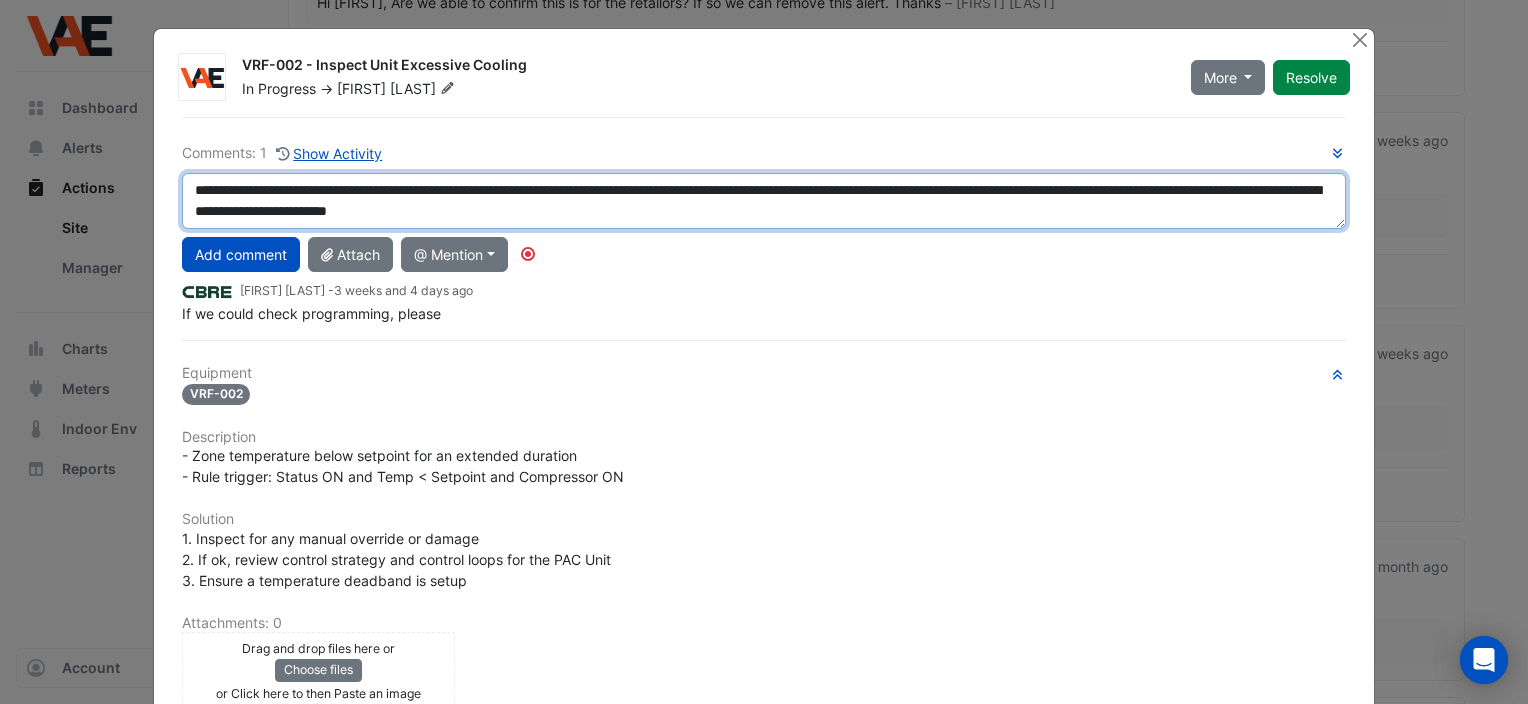 type on "**********" 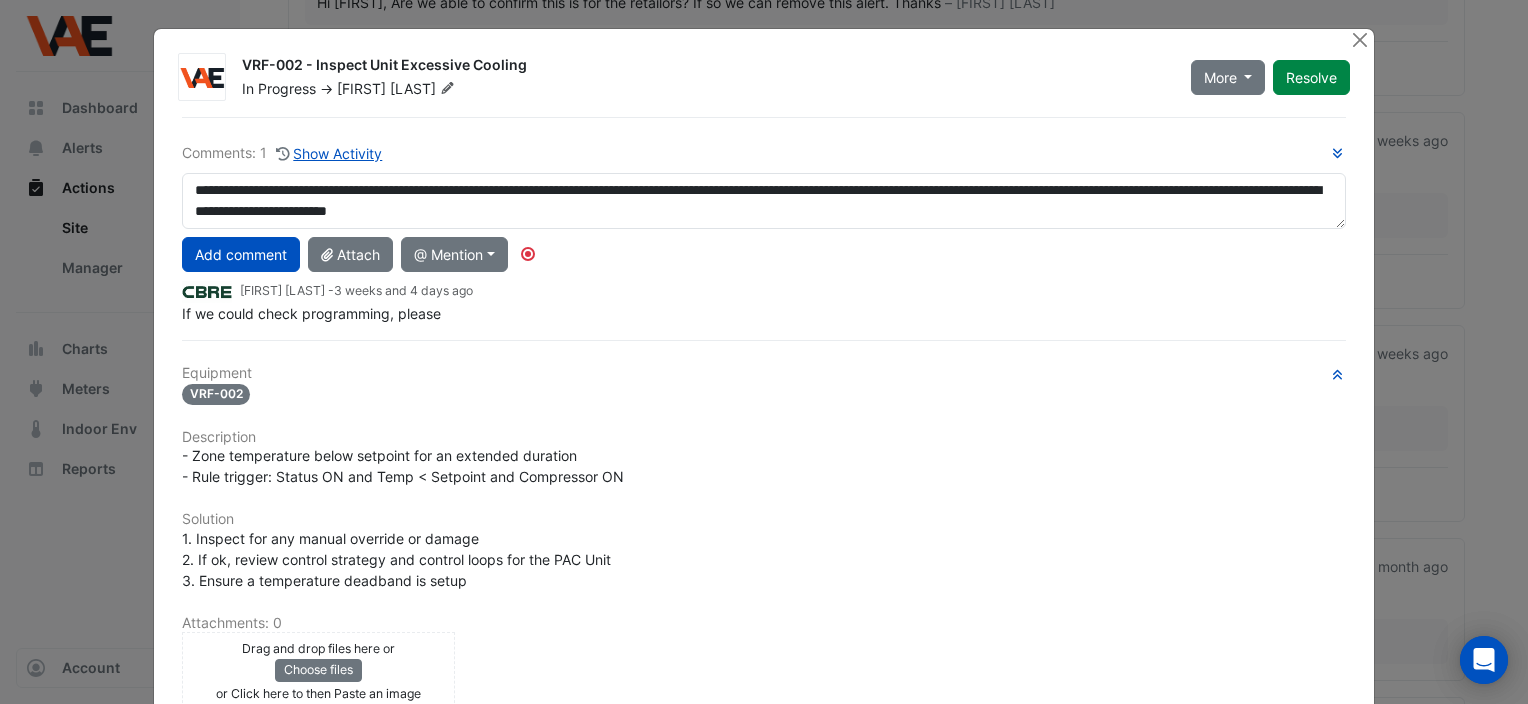 click on "Equipment
VRF-002
Description
- Zone temperature below setpoint for an extended duration
- Rule trigger: Status ON and Temp < Setpoint and Compressor ON
Solution
1. Inspect for any manual override or damage
2. If ok, review control strategy and control loops for the PAC Unit
3. Ensure a temperature deadband is setup
Attachments: 0
Drag and drop files here or
Choose files
or Click here to then Paste an image" 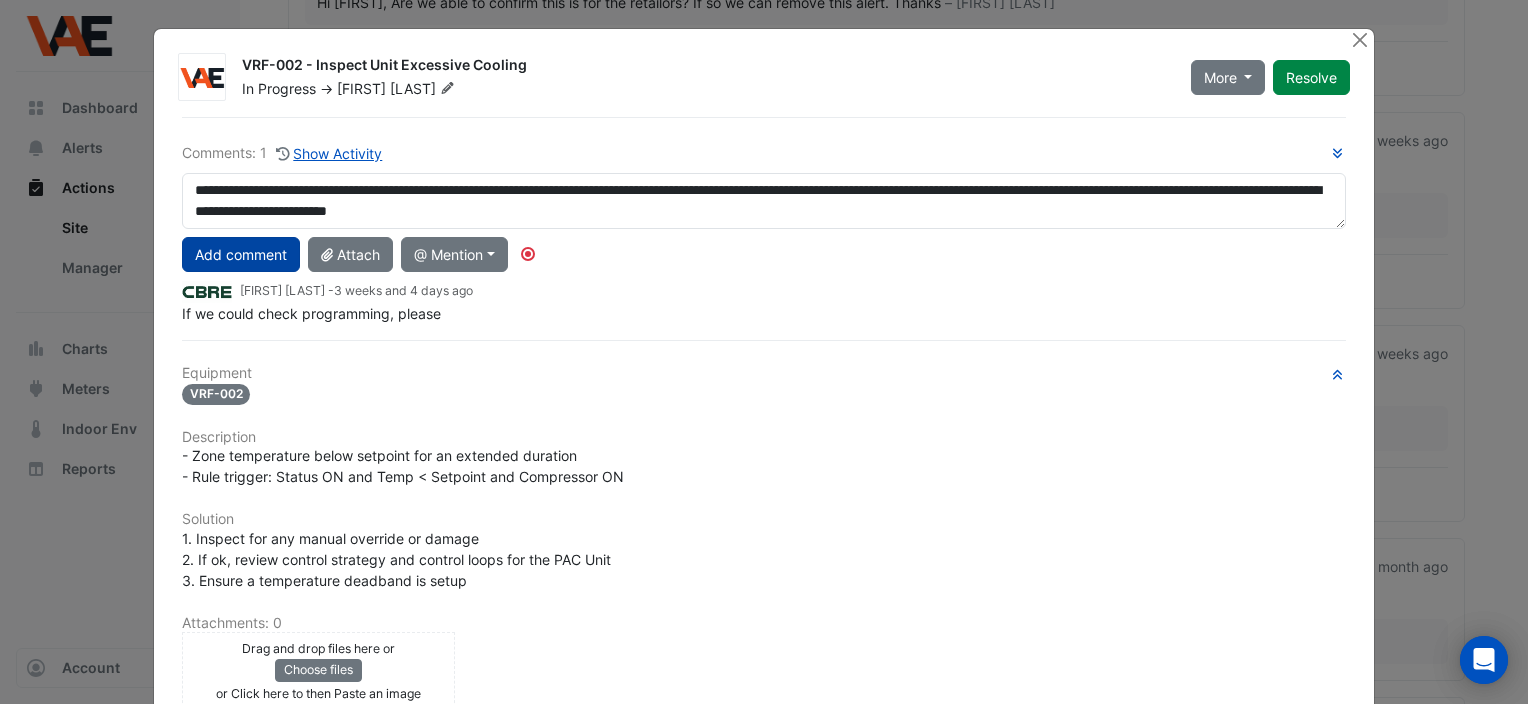 click on "Add comment" 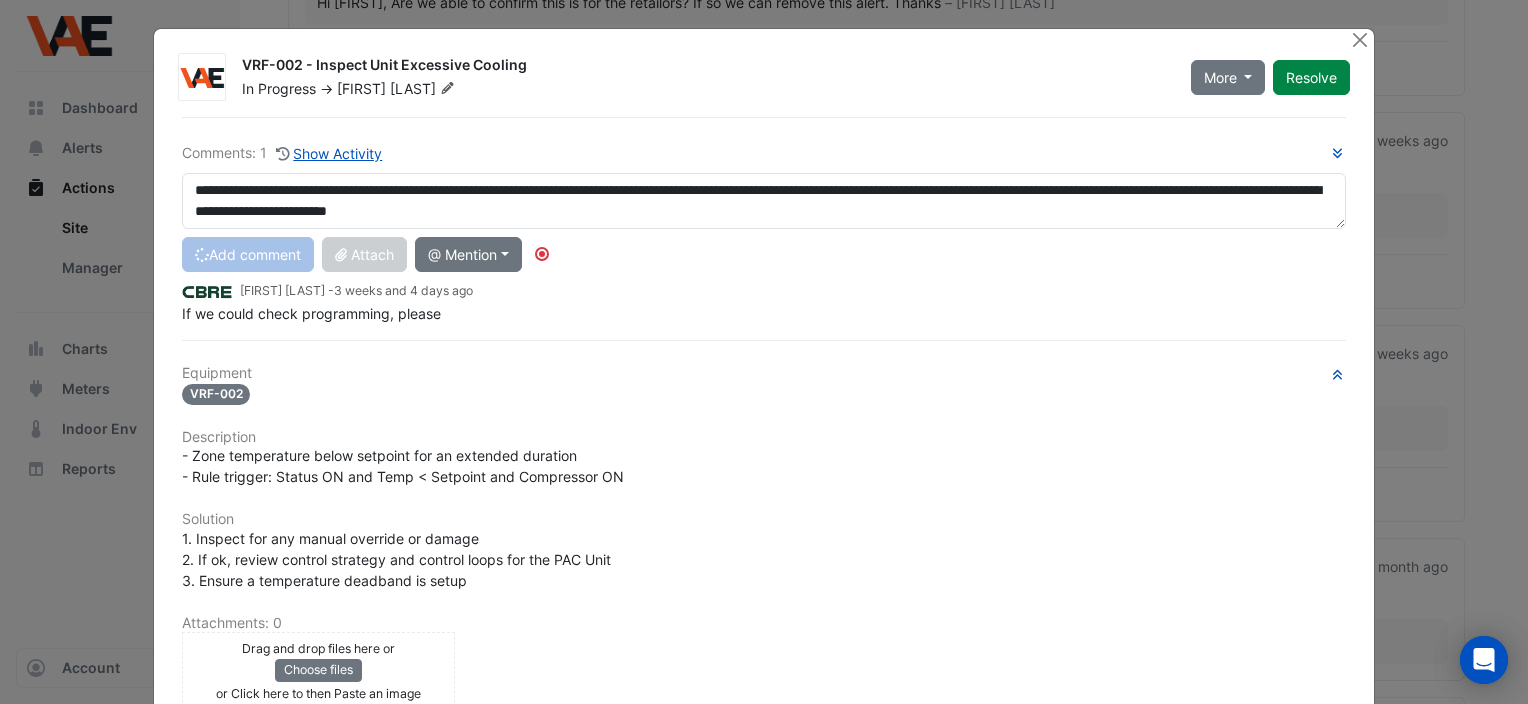 type 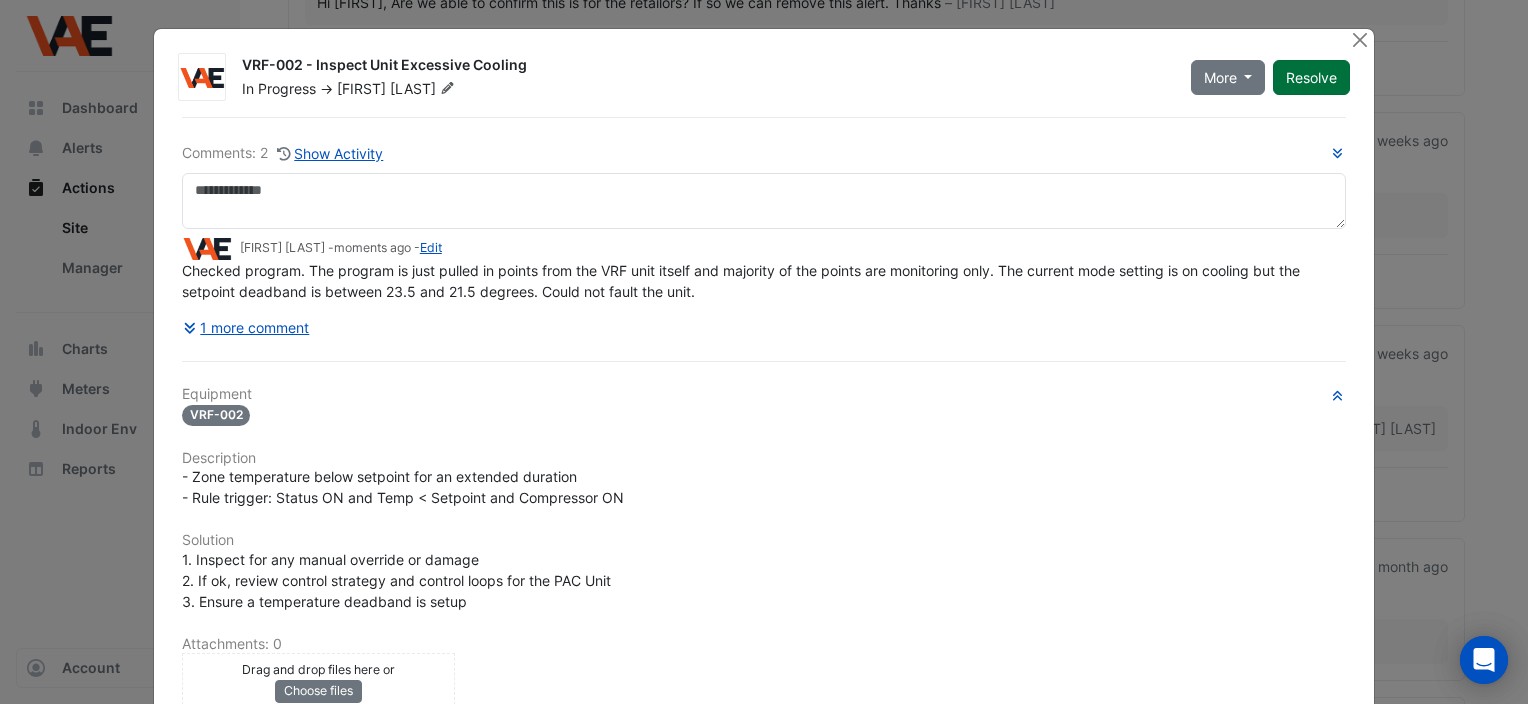 click on "Resolve" 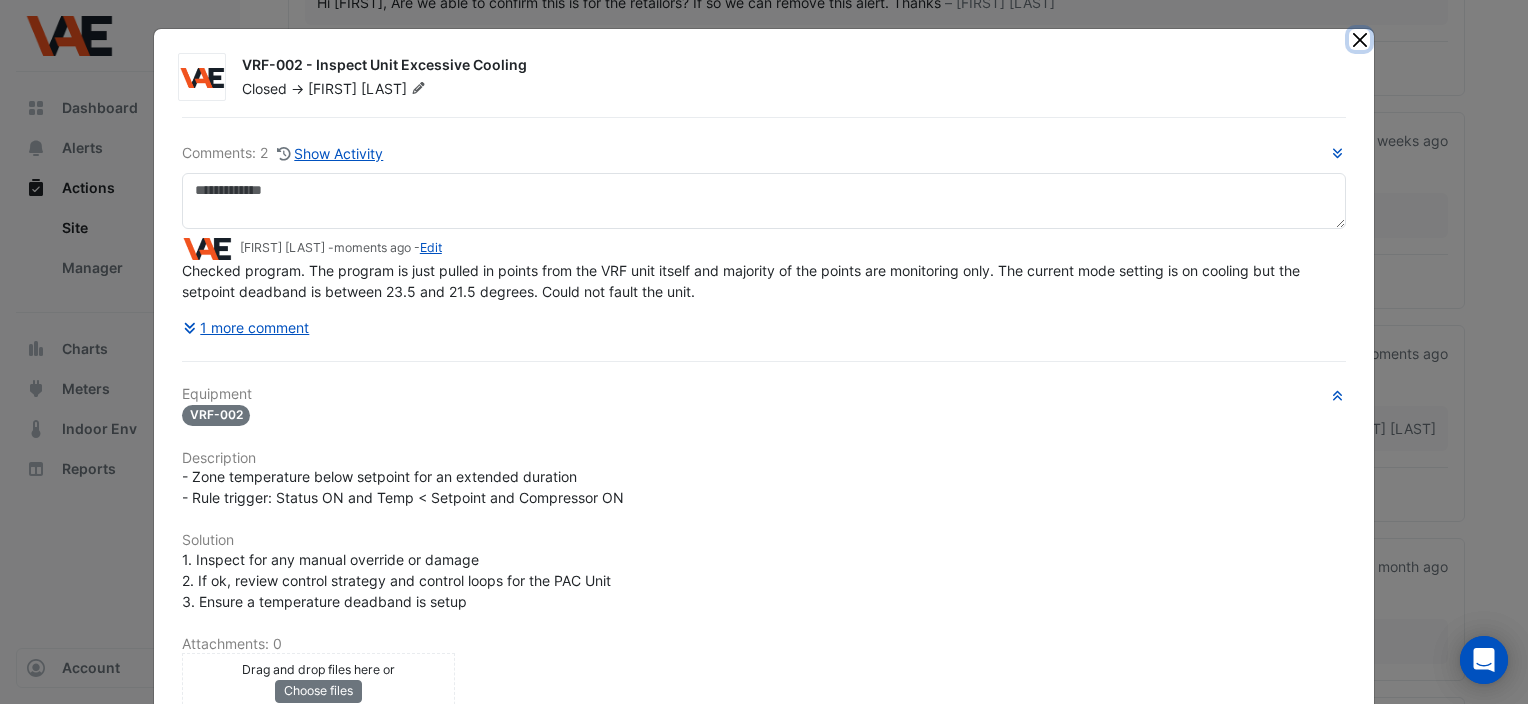 click 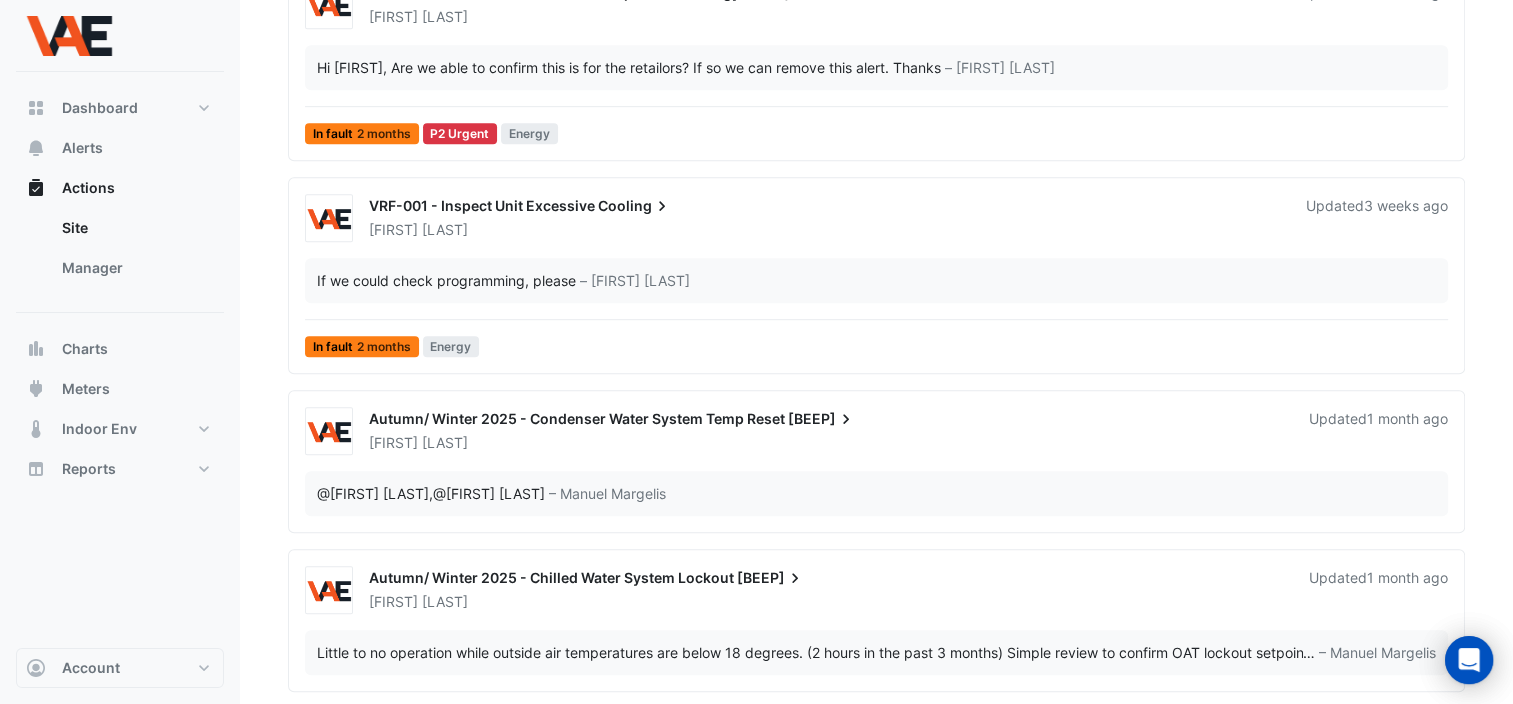 scroll, scrollTop: 1105, scrollLeft: 0, axis: vertical 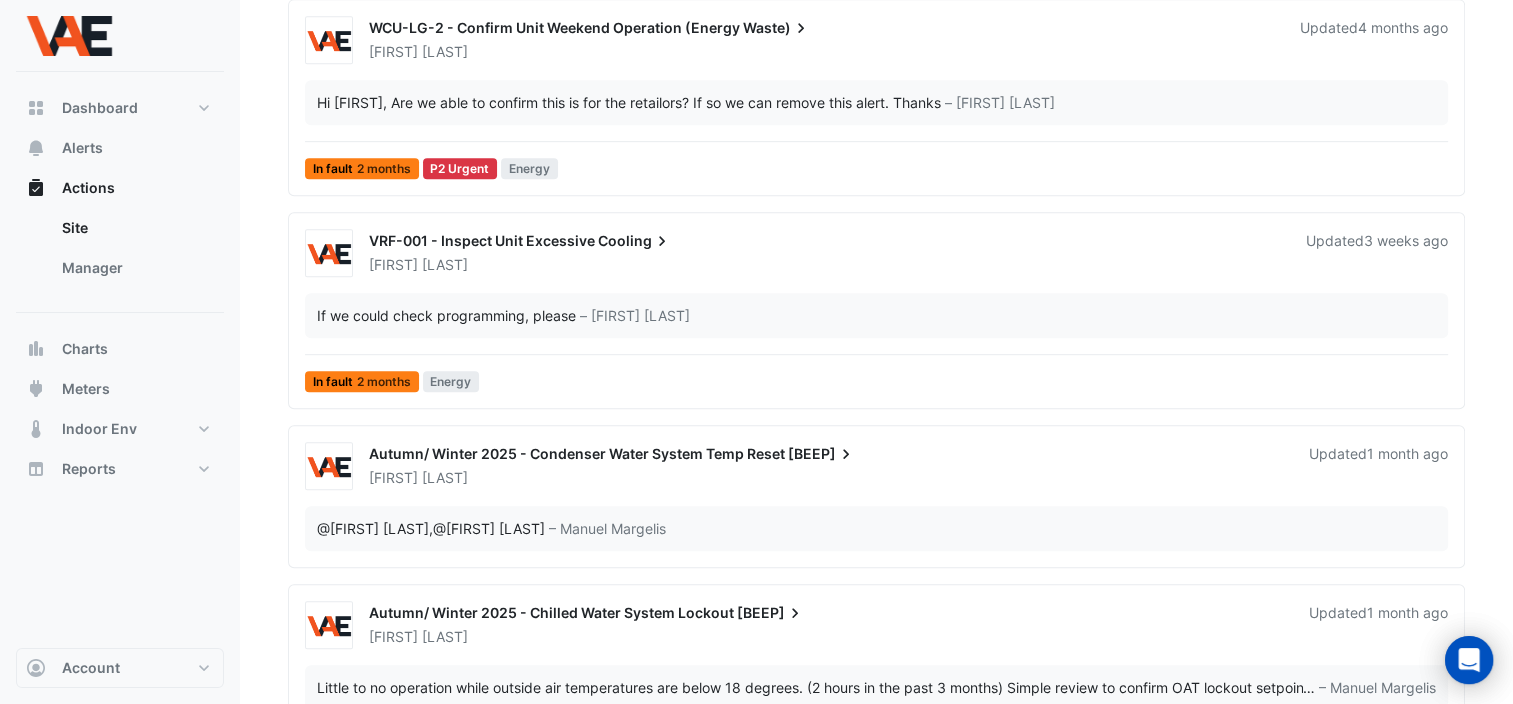 click on "VRF-001 - Inspect Unit Excessive" at bounding box center [482, 240] 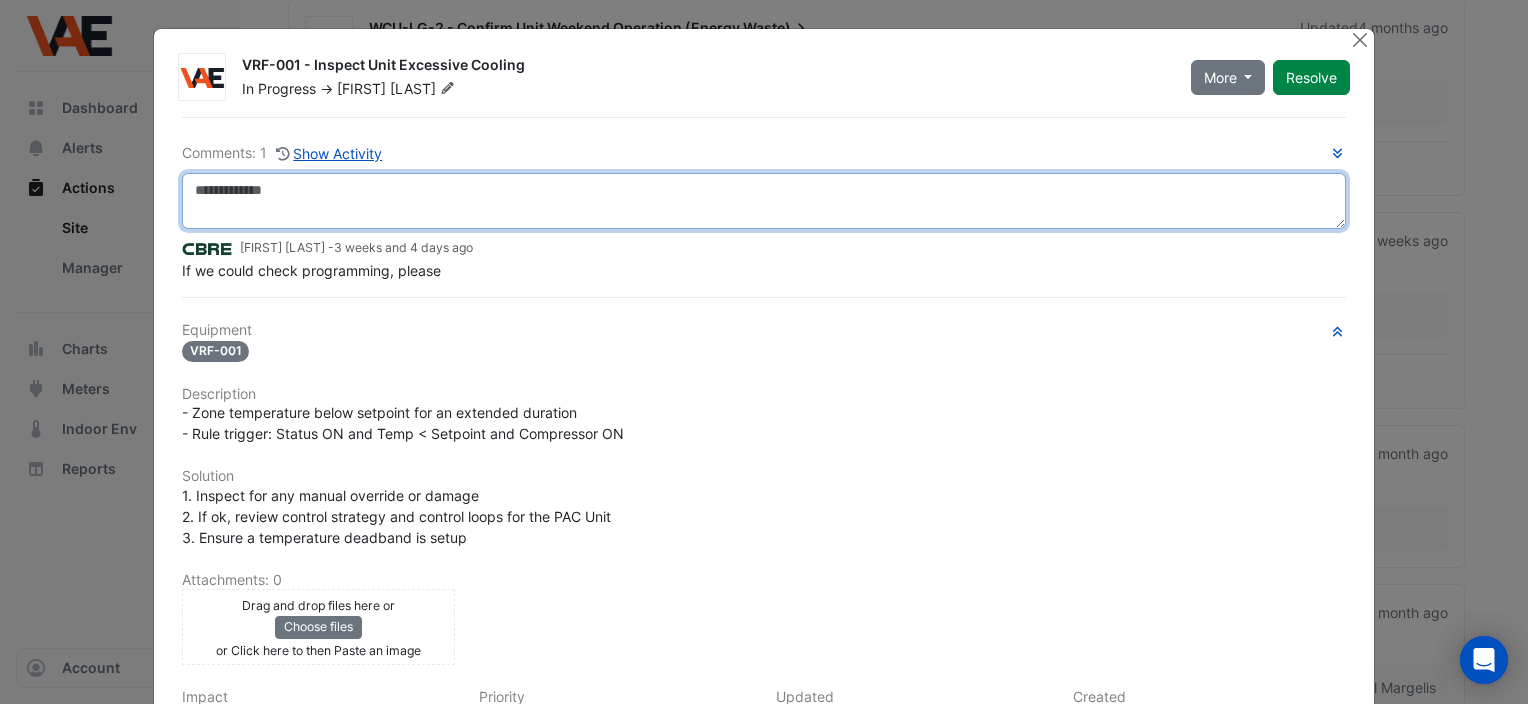 click at bounding box center (764, 201) 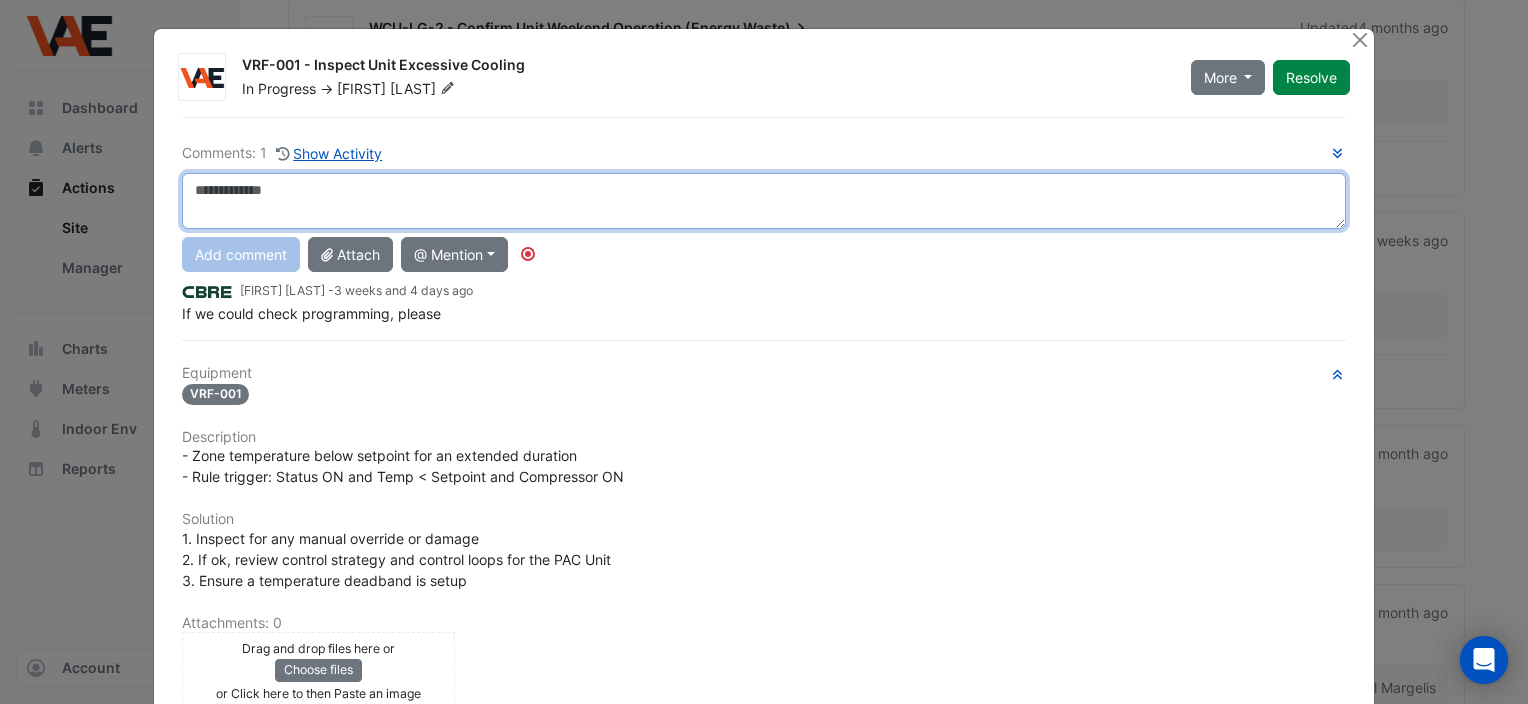 paste on "**********" 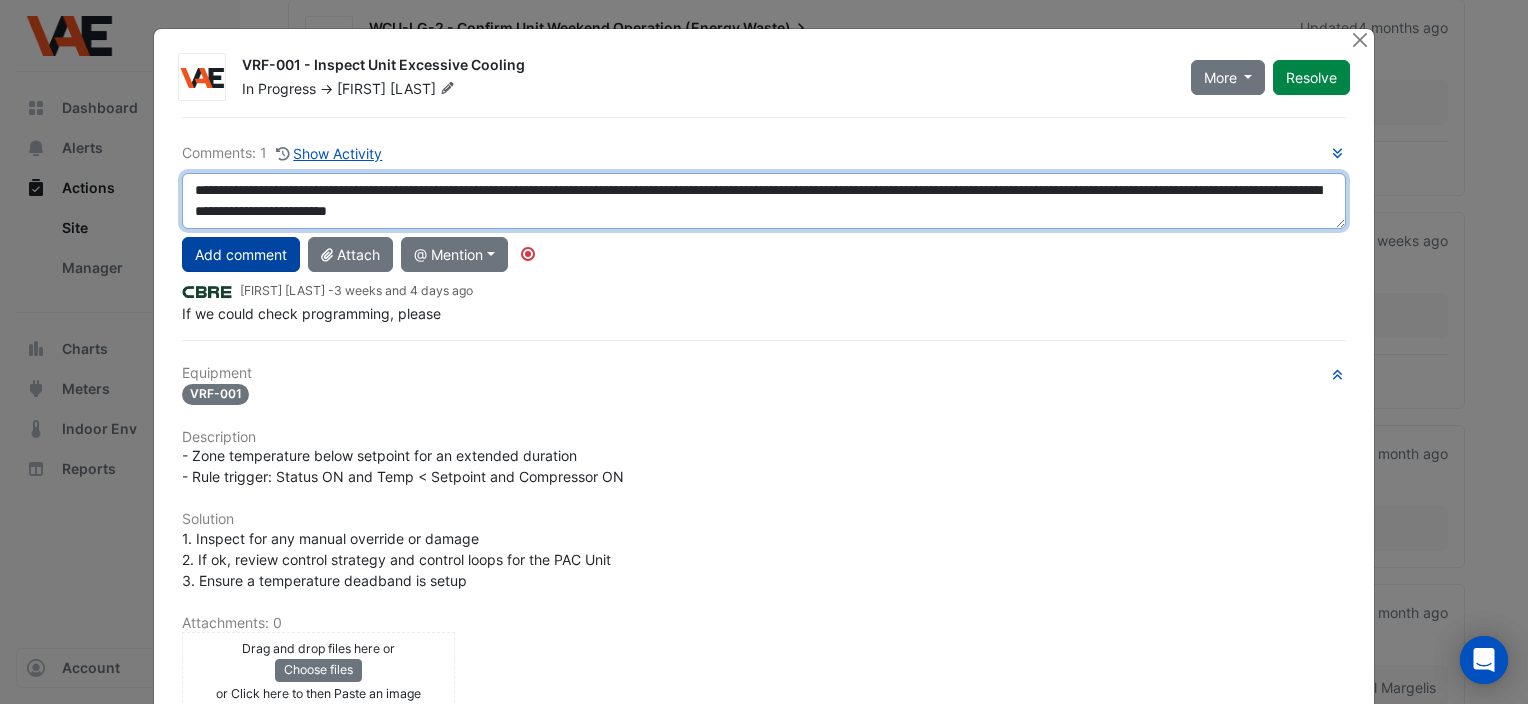 type on "**********" 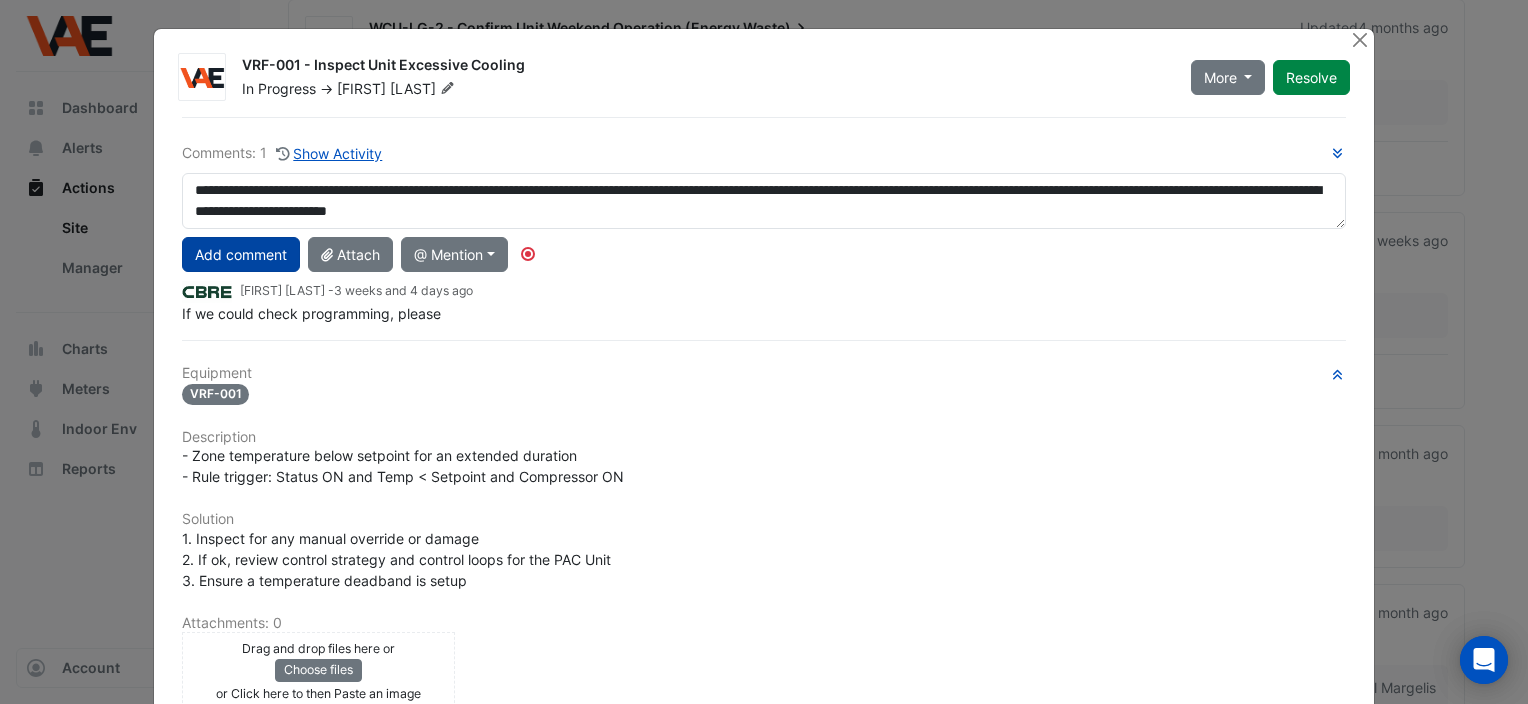 click on "Add comment" 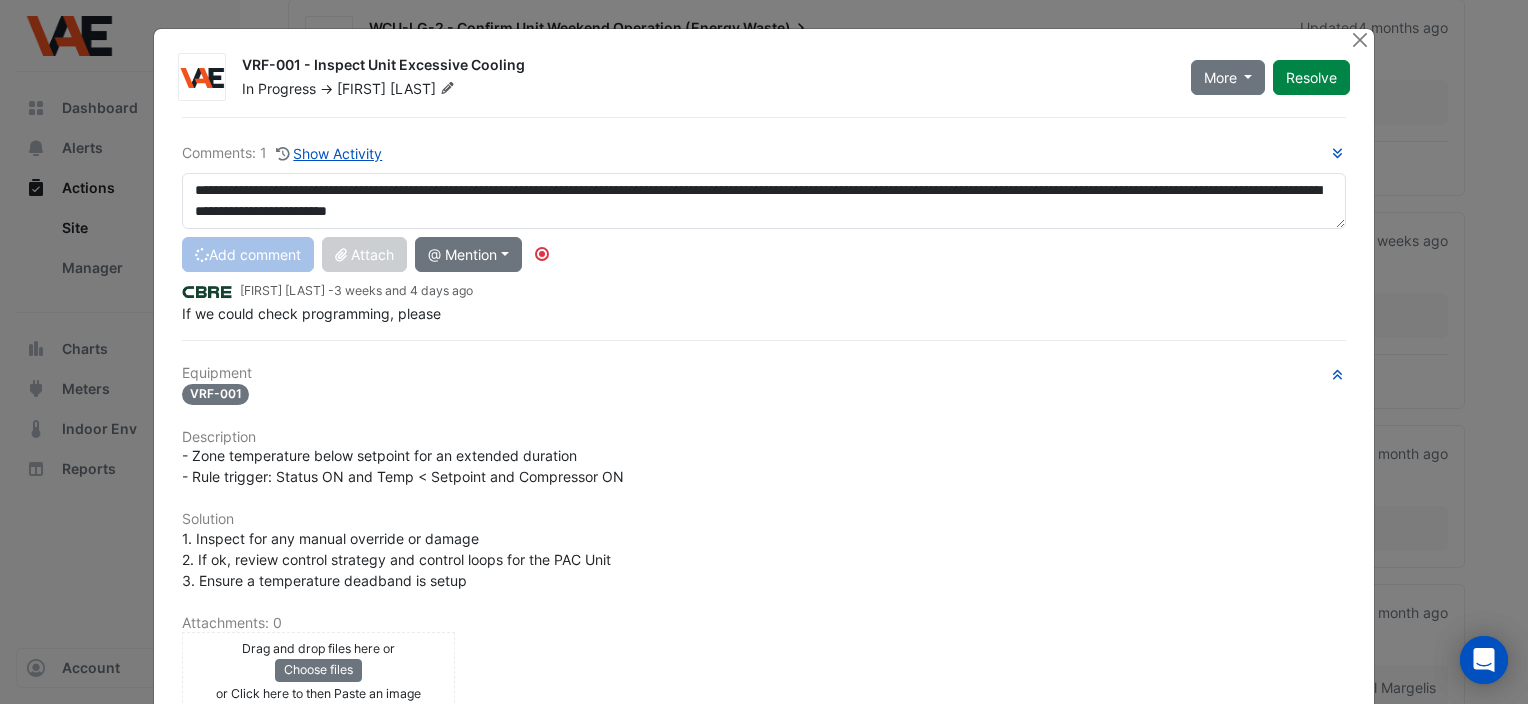 type 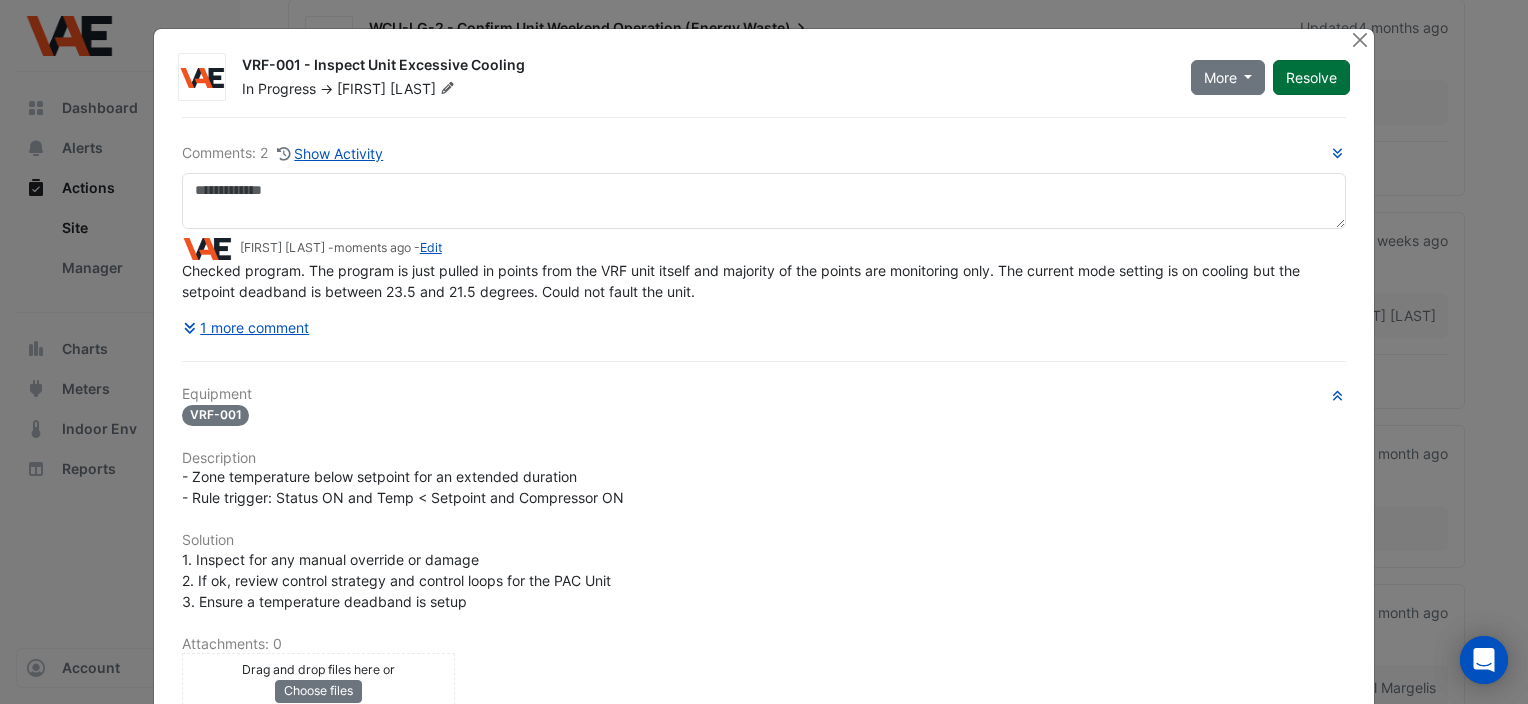 click on "Resolve" 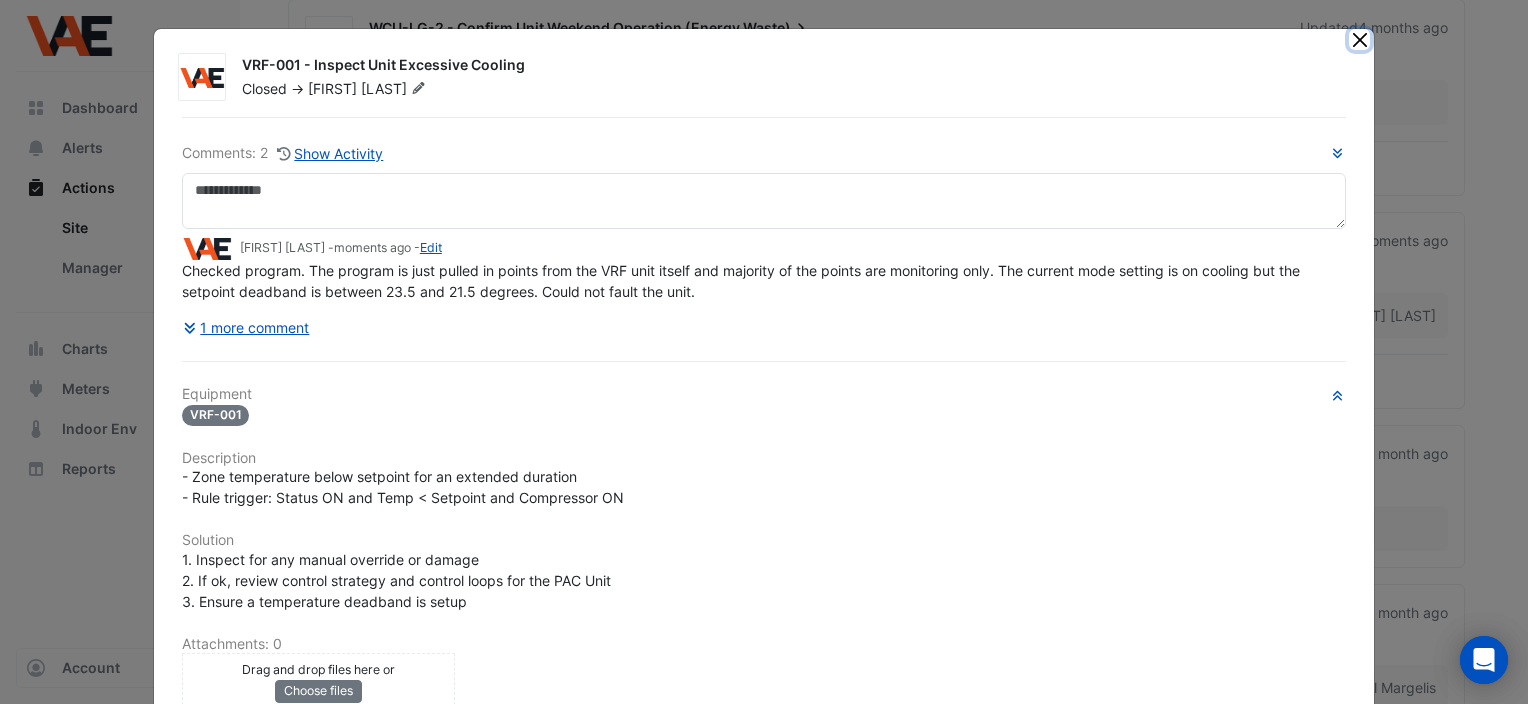click 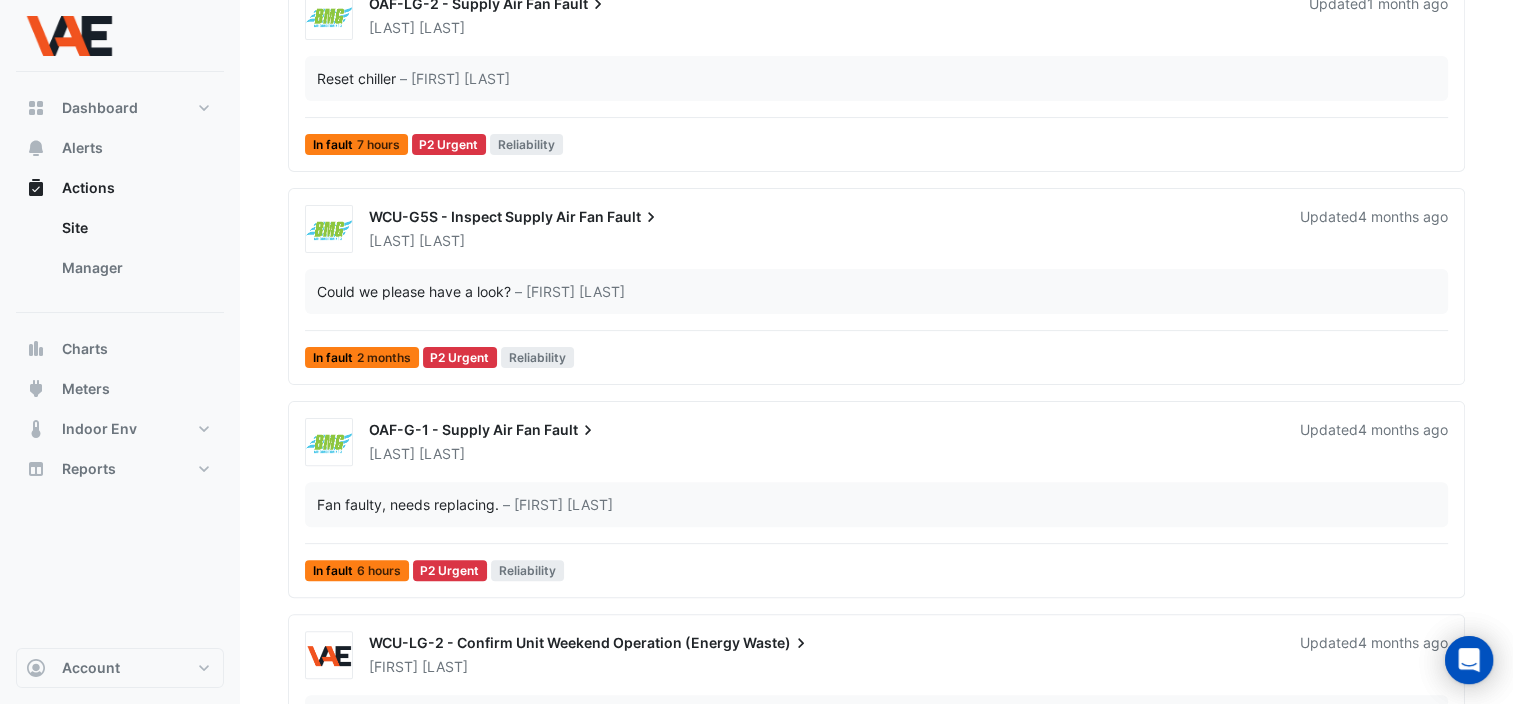 scroll, scrollTop: 164, scrollLeft: 0, axis: vertical 